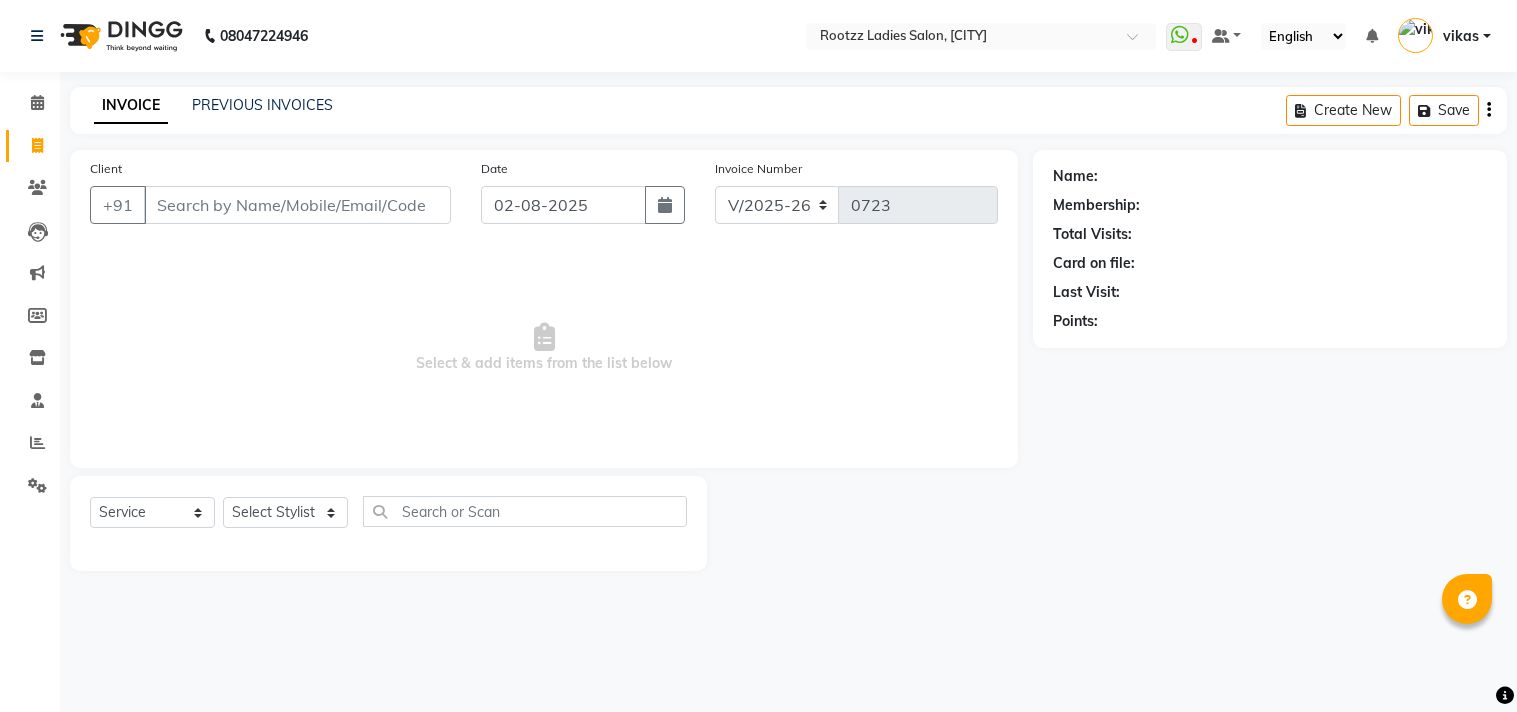 select on "76" 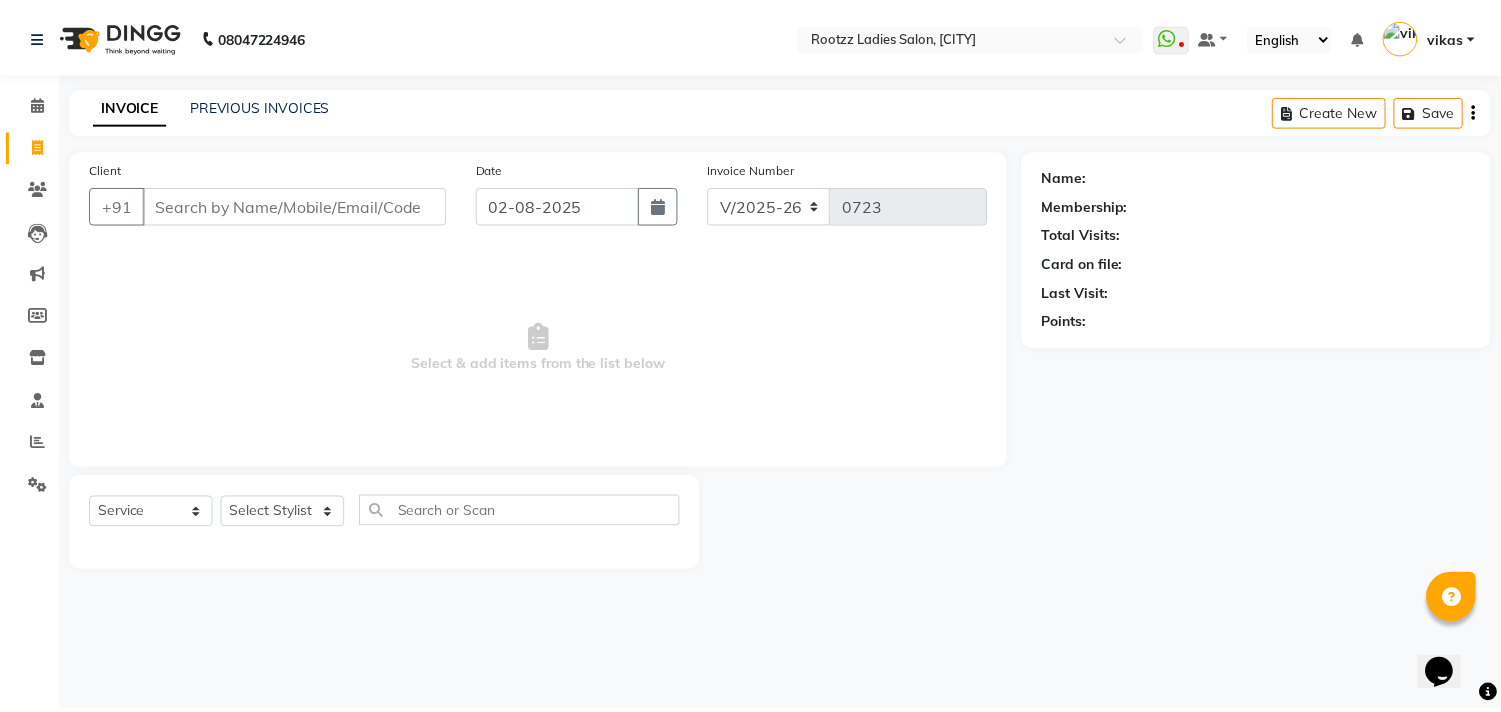 scroll, scrollTop: 0, scrollLeft: 0, axis: both 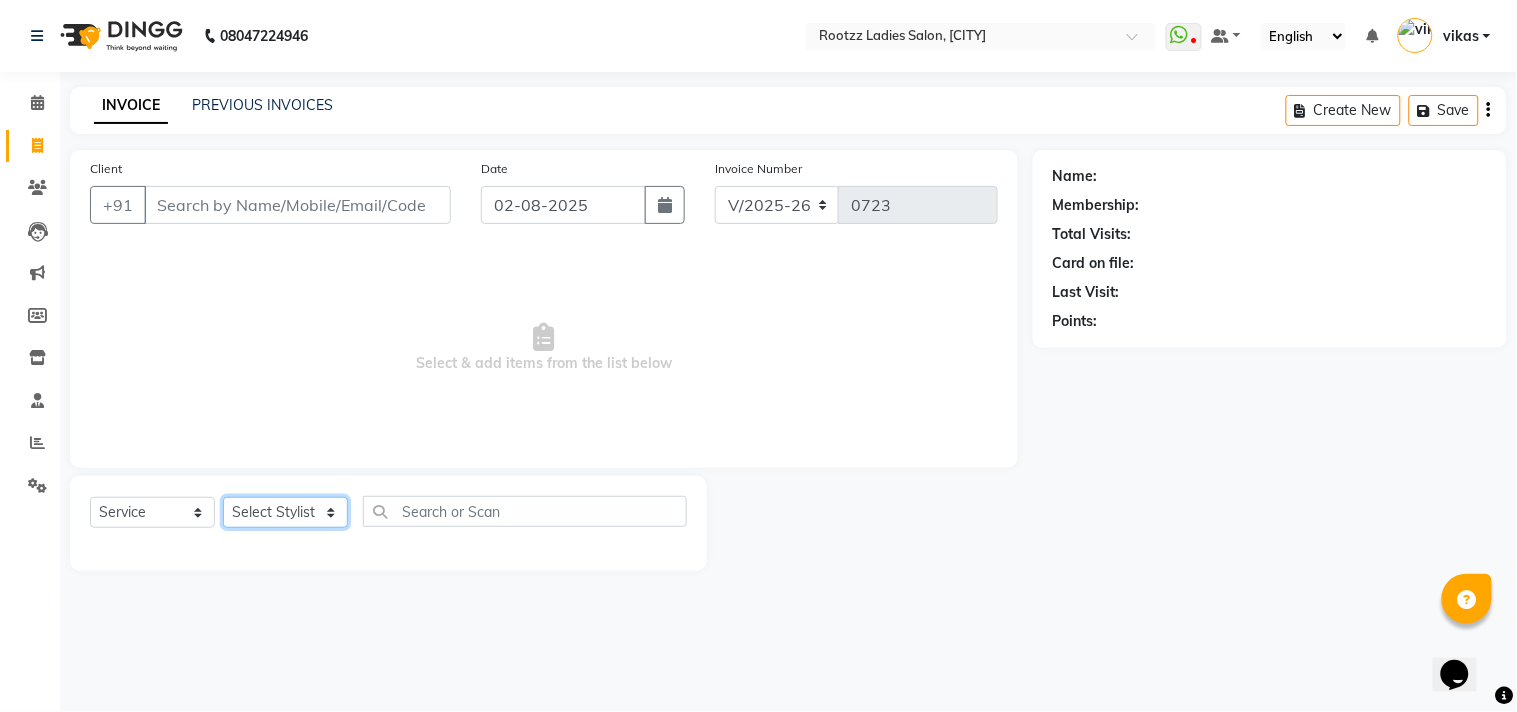 click on "Select Stylist [FIRST] [FIRST]  [FIRST] [FIRST] [FIRST] [FIRST] [FIRST] [FIRST]" 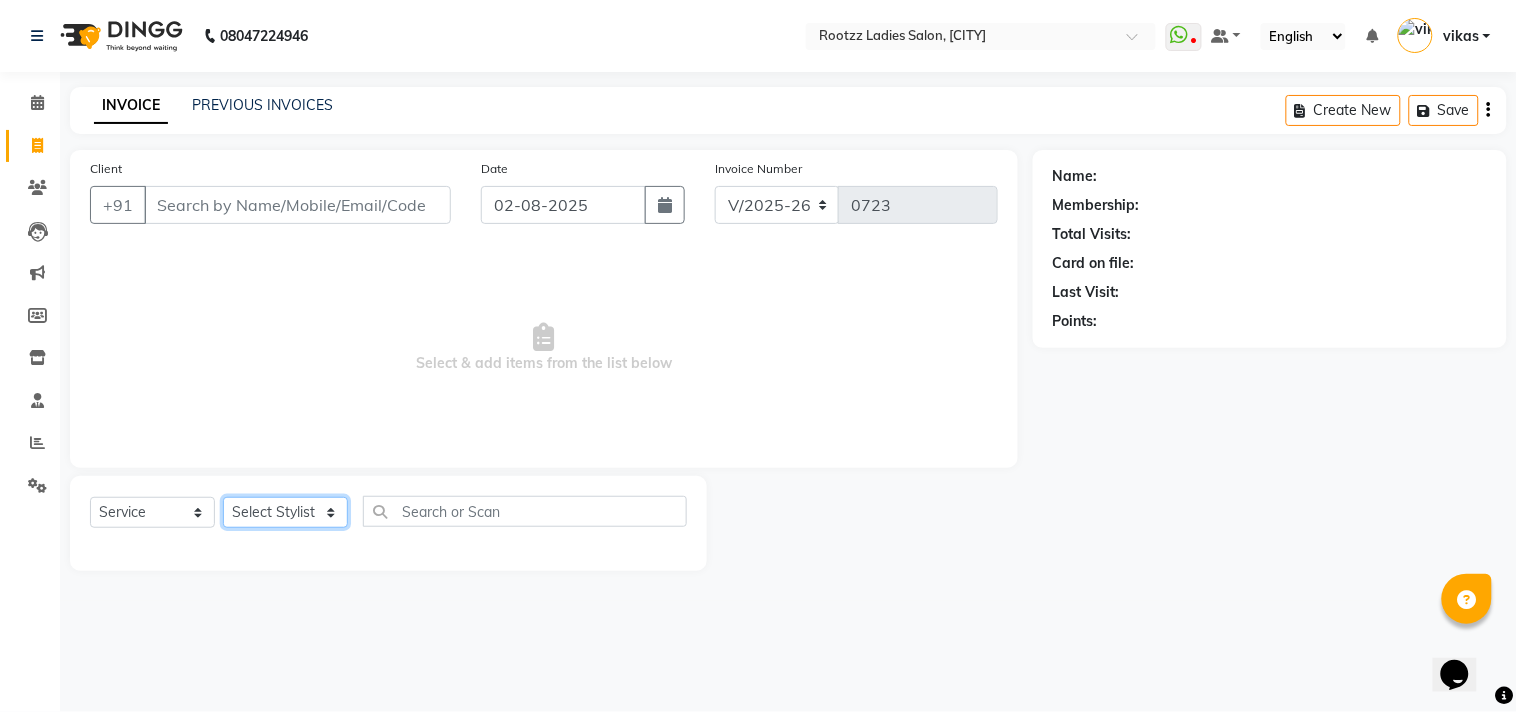 select on "9008" 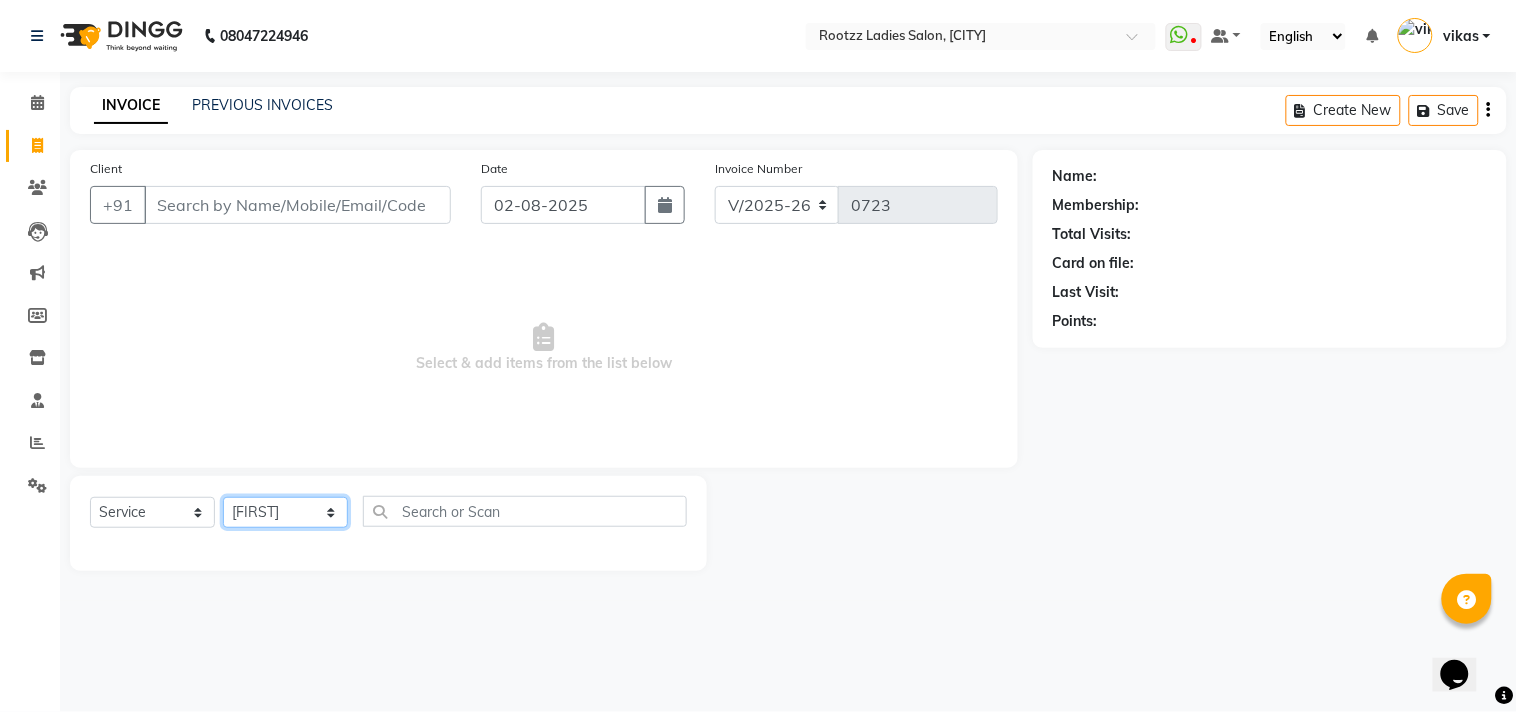 click on "Select Stylist [FIRST] [FIRST]  [FIRST] [FIRST] [FIRST] [FIRST] [FIRST] [FIRST]" 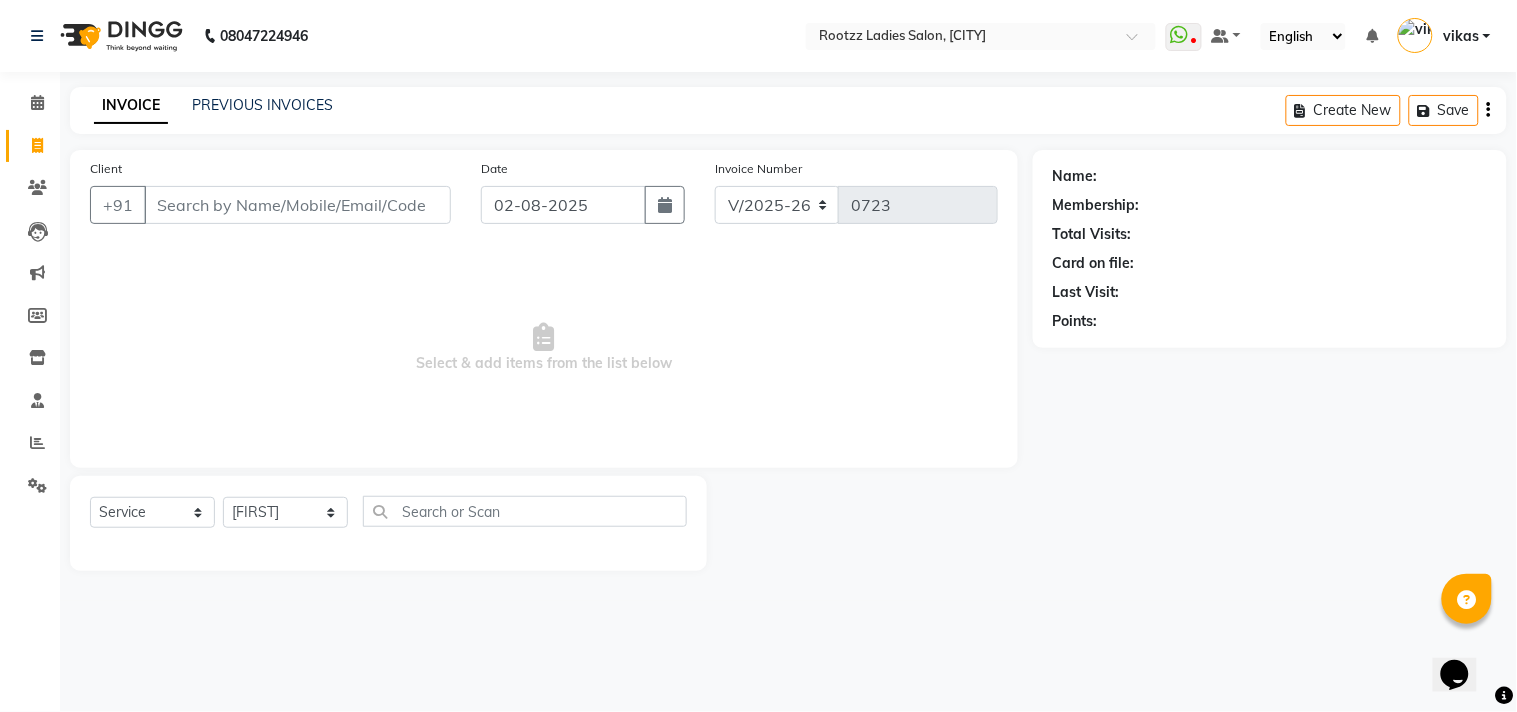 click on "Client +91 Date [DATE] Invoice Number V/2025 V/2025-26 0723  Select & add items from the list below" 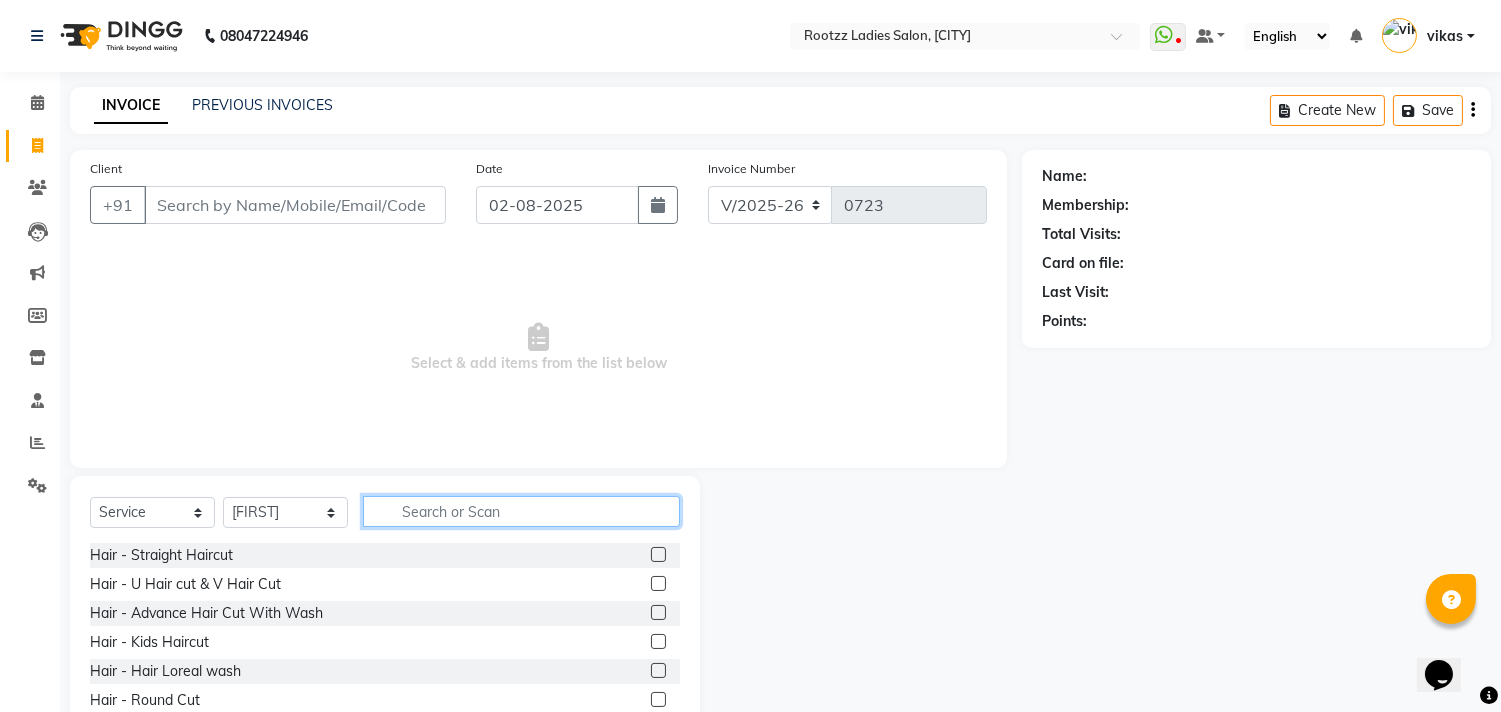 click 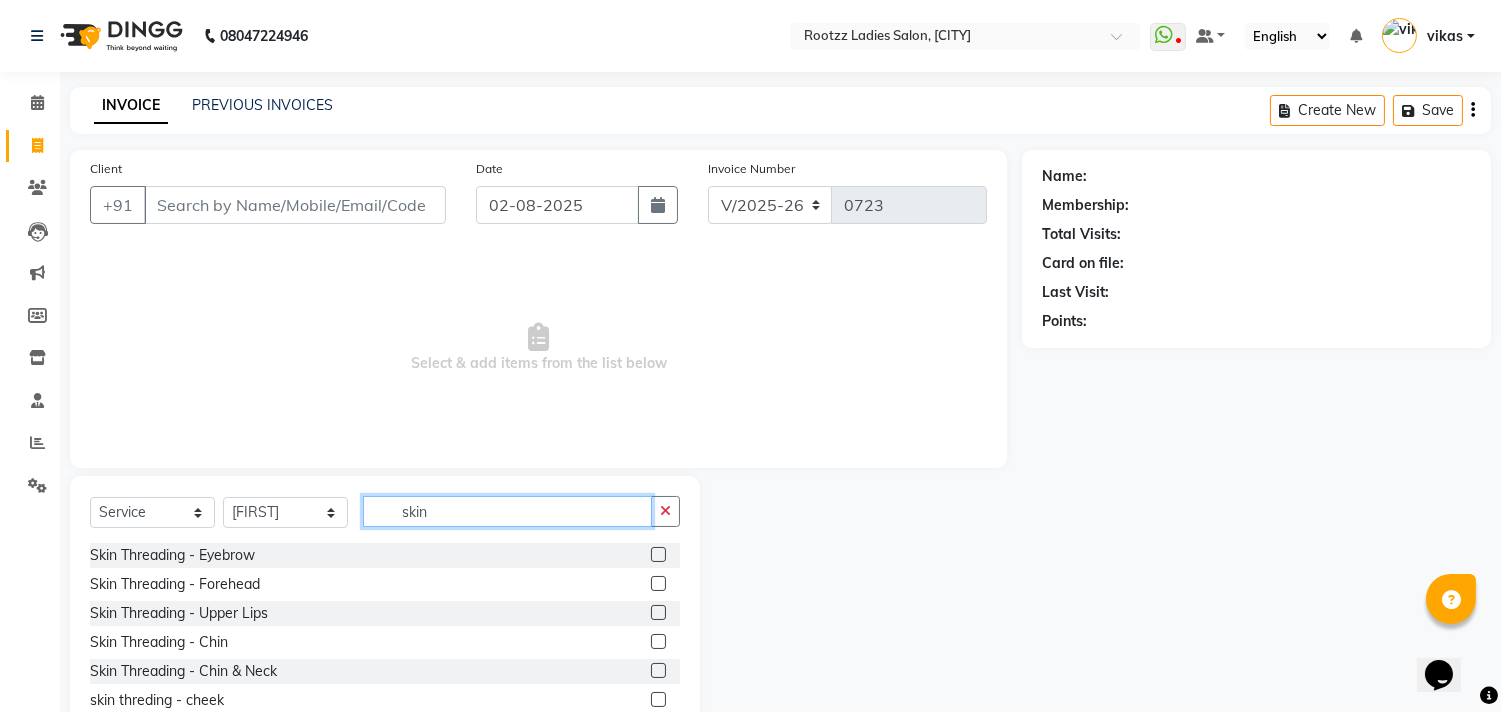 type on "skin" 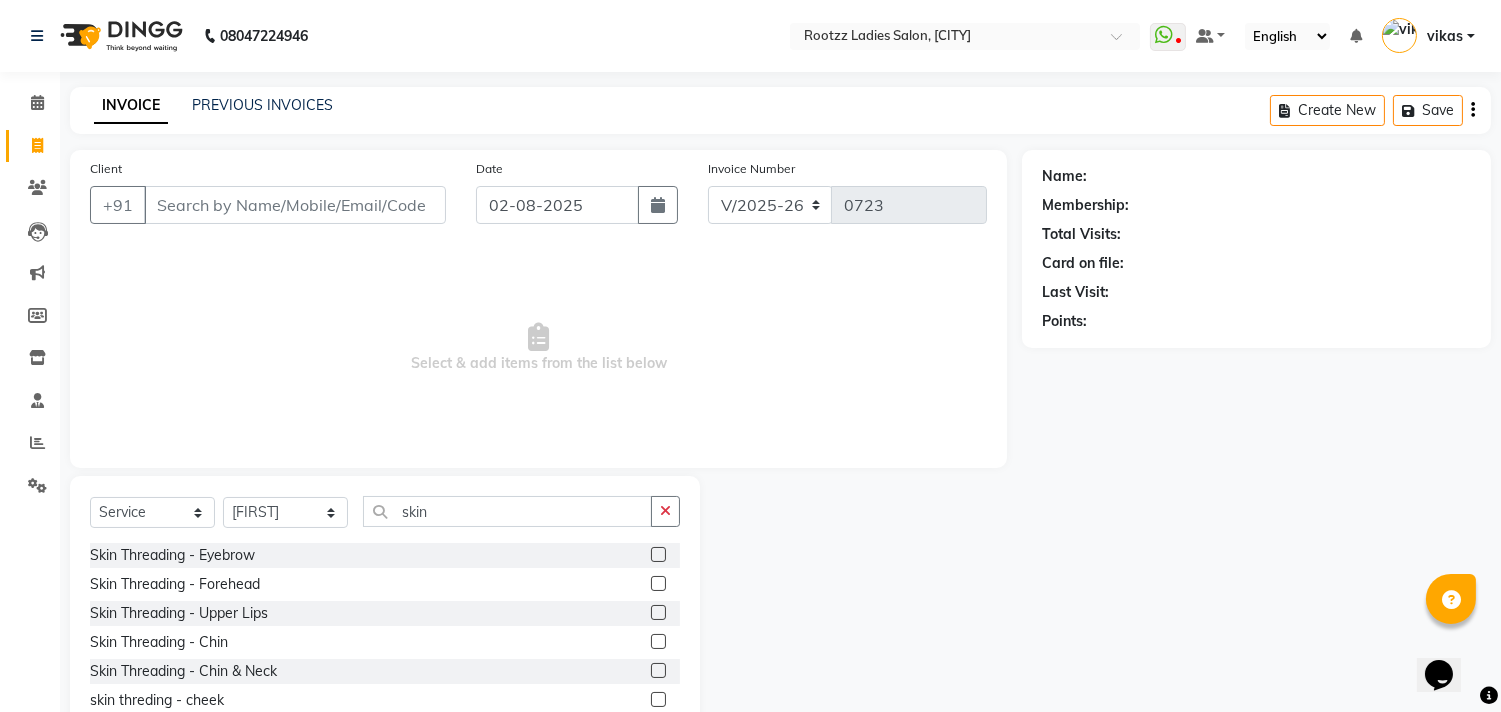 click 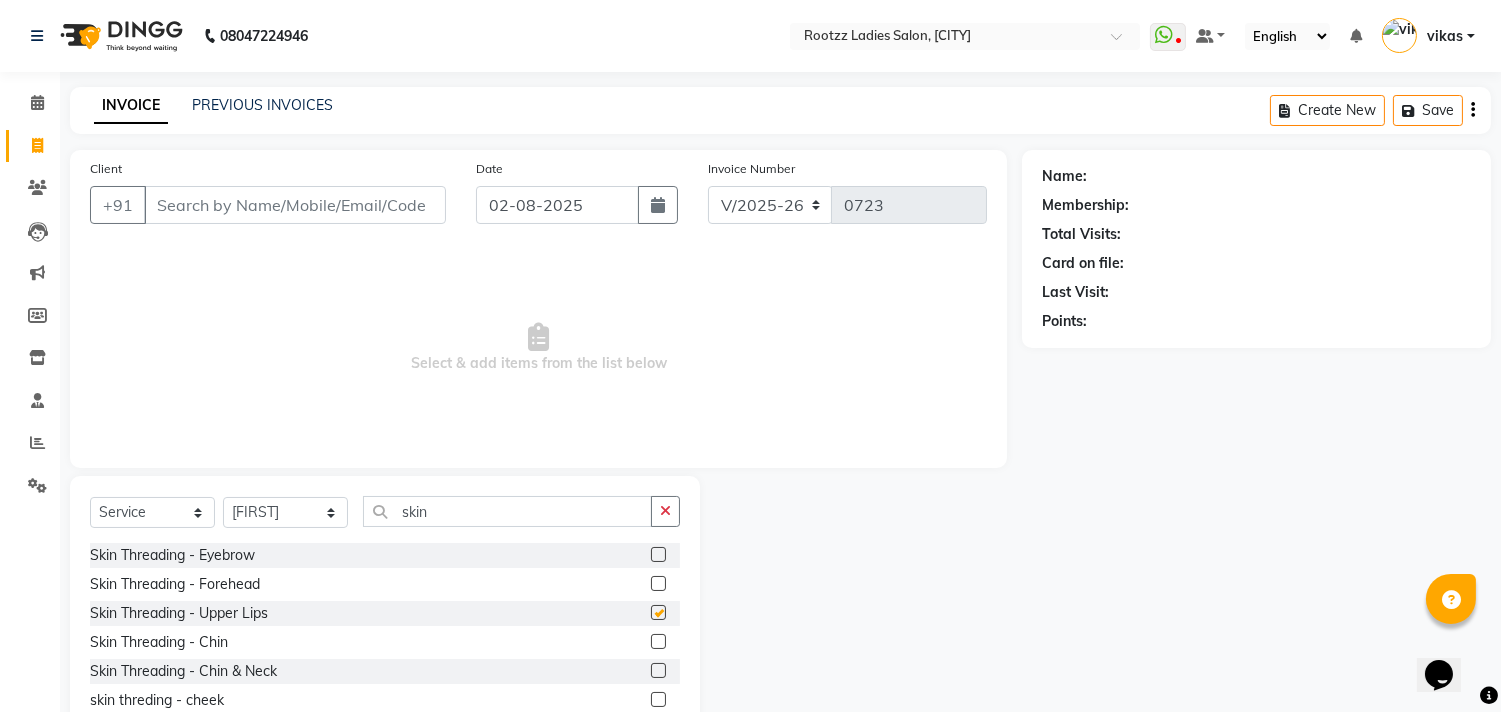 click 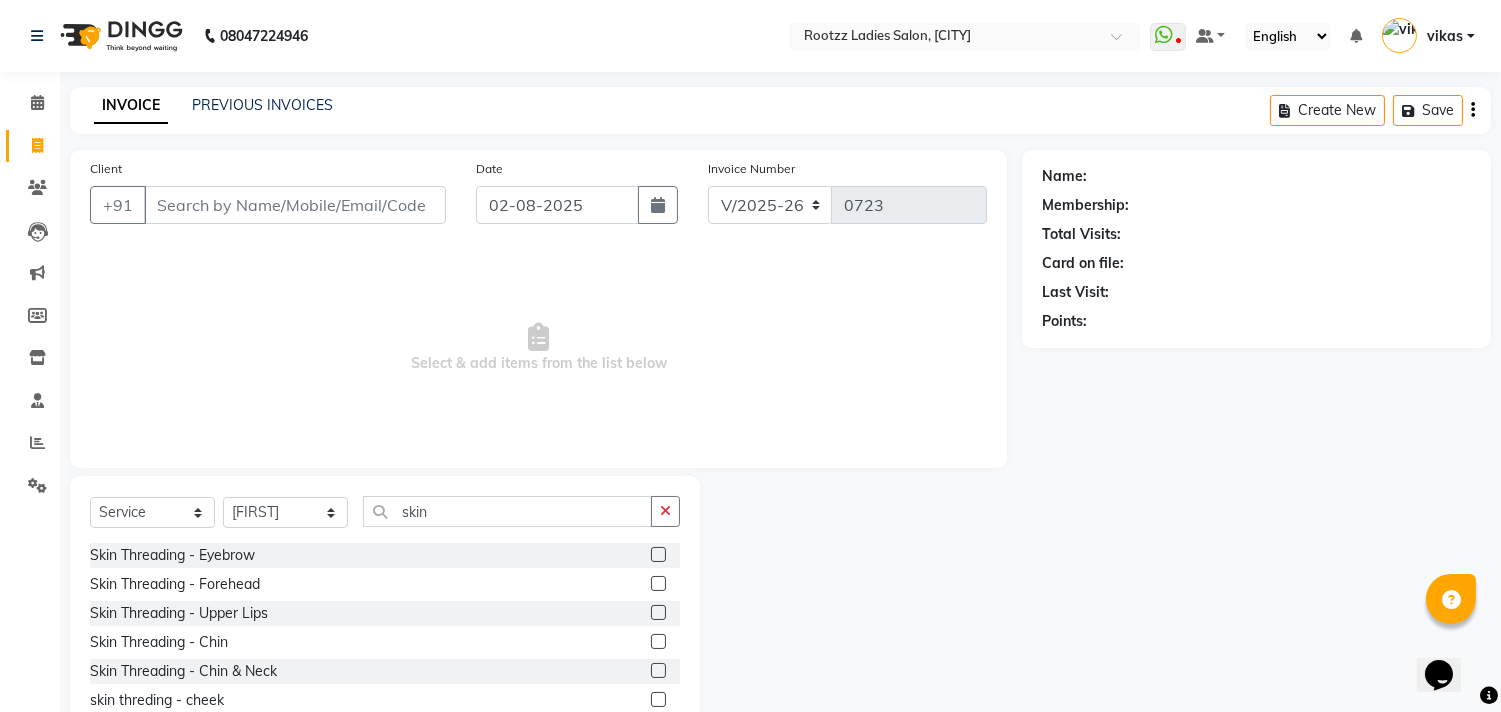 click 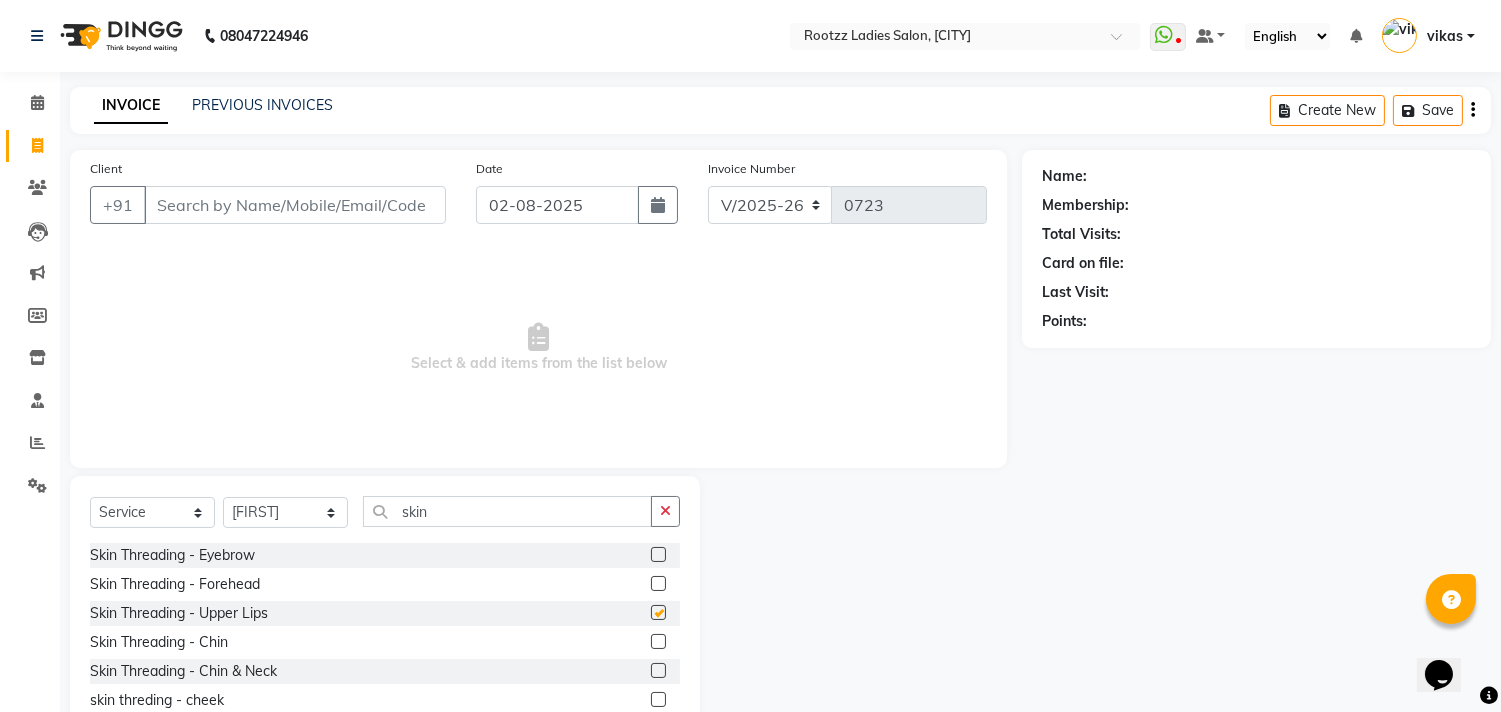 click 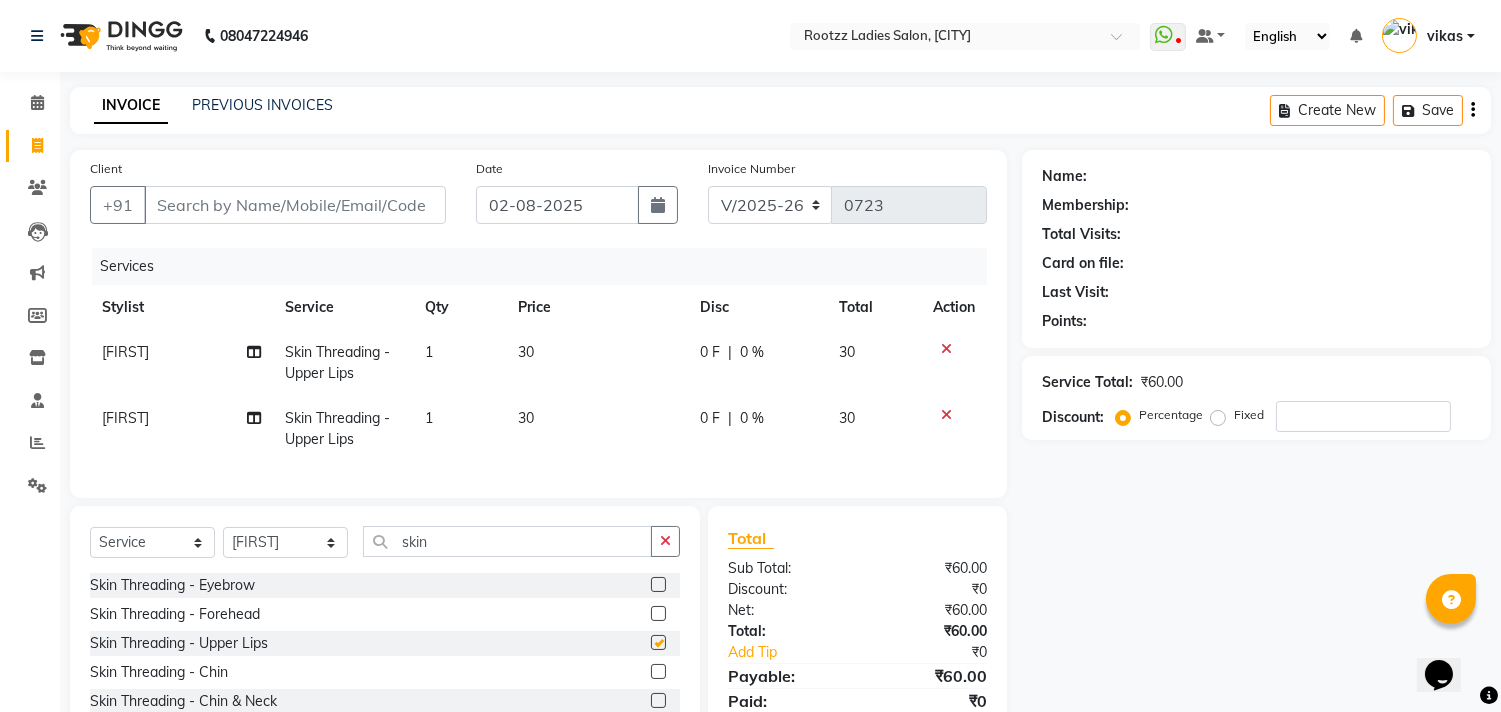 click 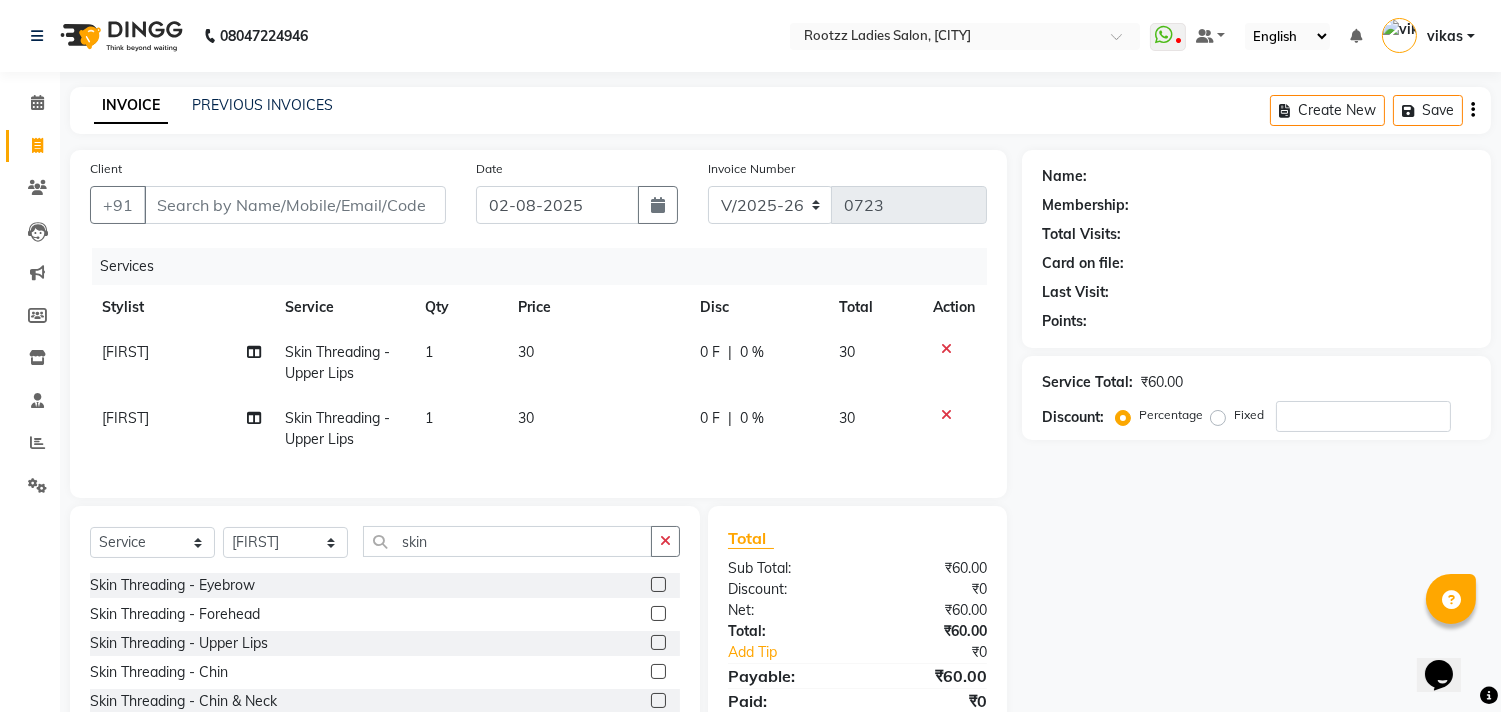 checkbox on "false" 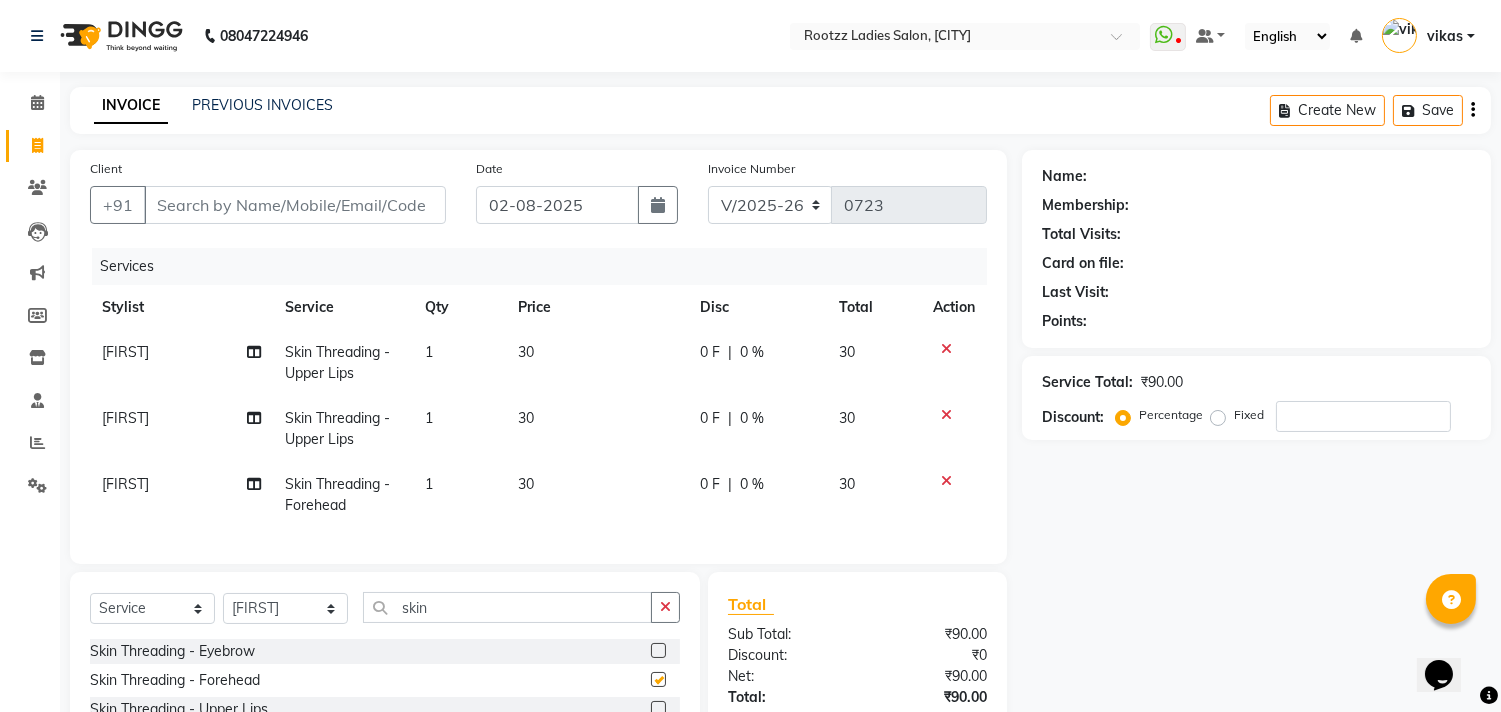 checkbox on "false" 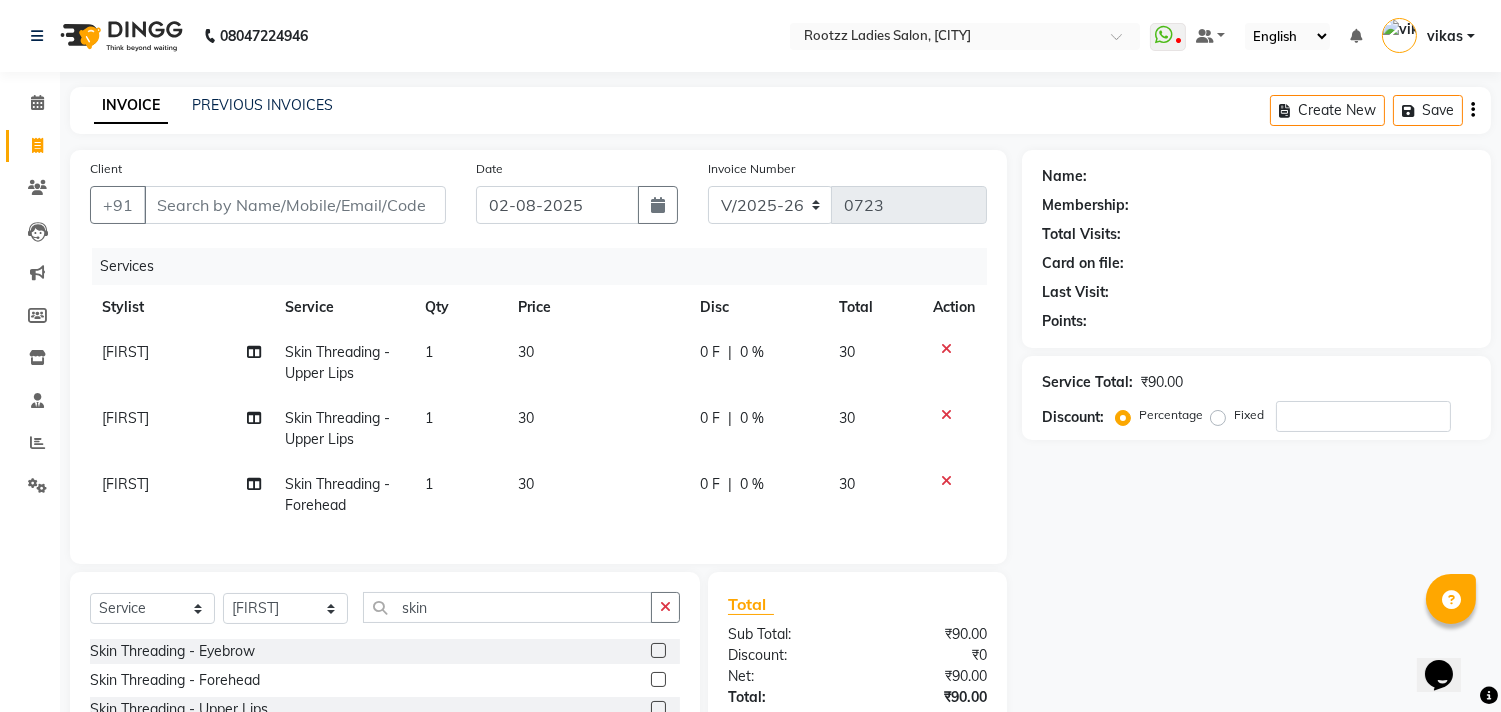 click 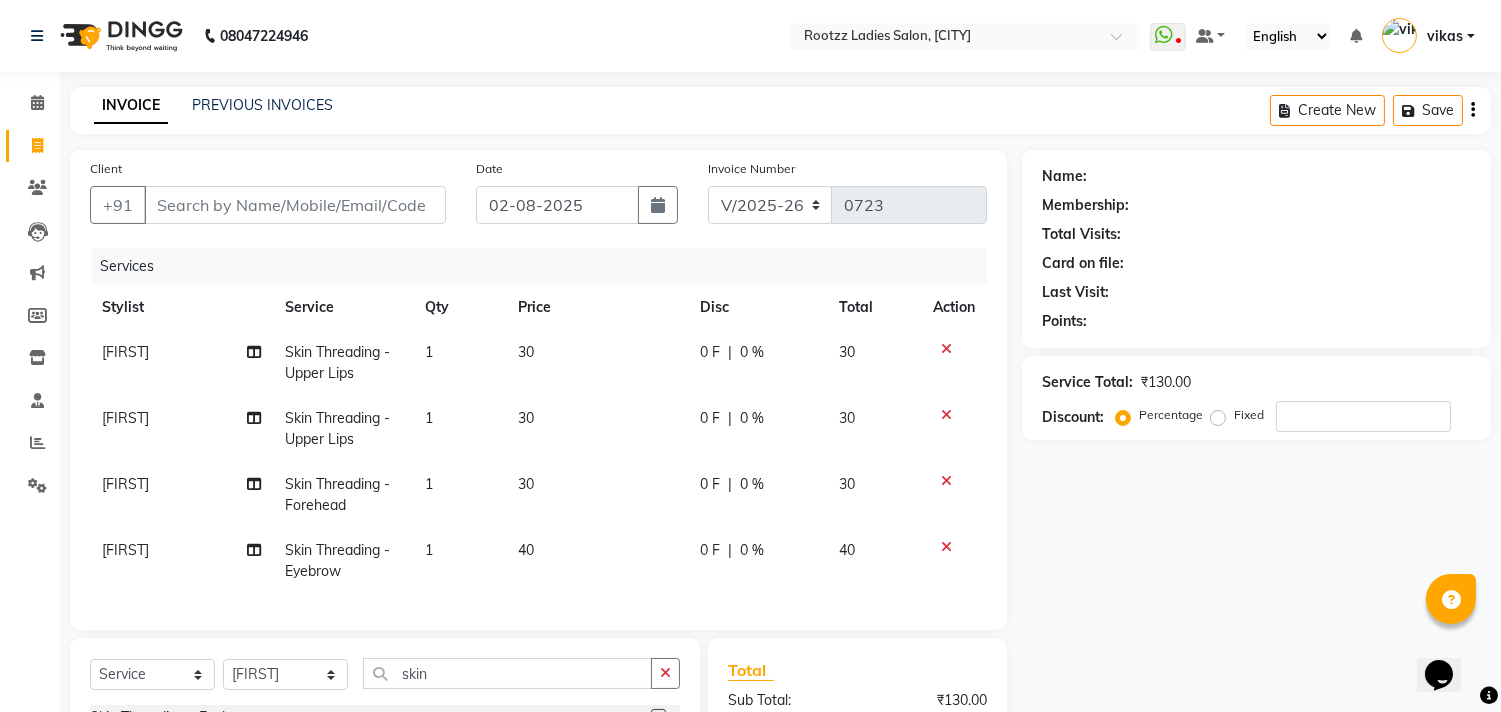 click on "Select  Service  Product  Membership  Package Voucher Prepaid Gift Card  Select Stylist [FIRST] [FIRST]  [FIRST] [FIRST] [FIRST] [FIRST] [FIRST] [FIRST] skin Skin Threading - Eyebrow  Skin Threading - Forehead  Skin Threading - Upper Lips  Skin Threading - Chin  Skin Threading - Chin & Neck  skin threding - cheek  Facial - Lotus Oil/ Dry Skin" 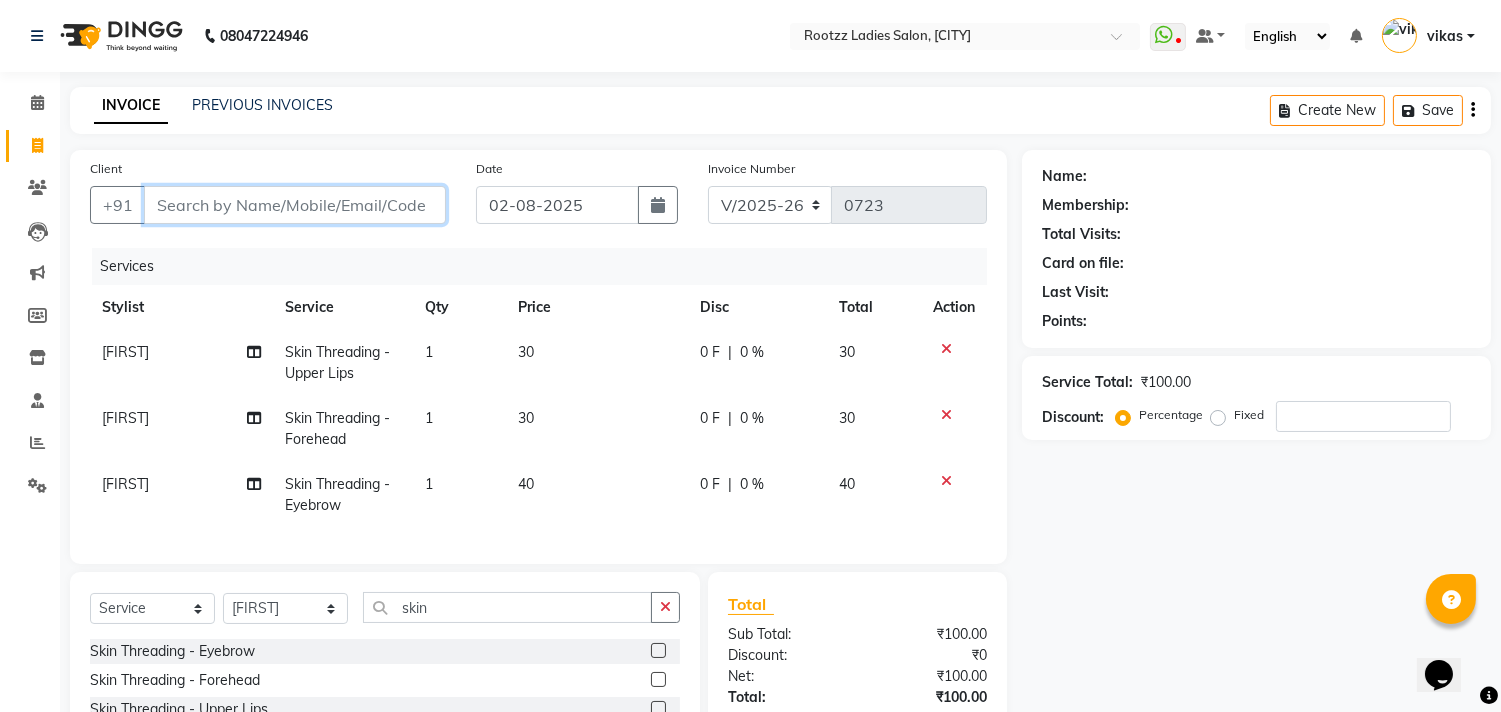 click on "Client" at bounding box center [295, 205] 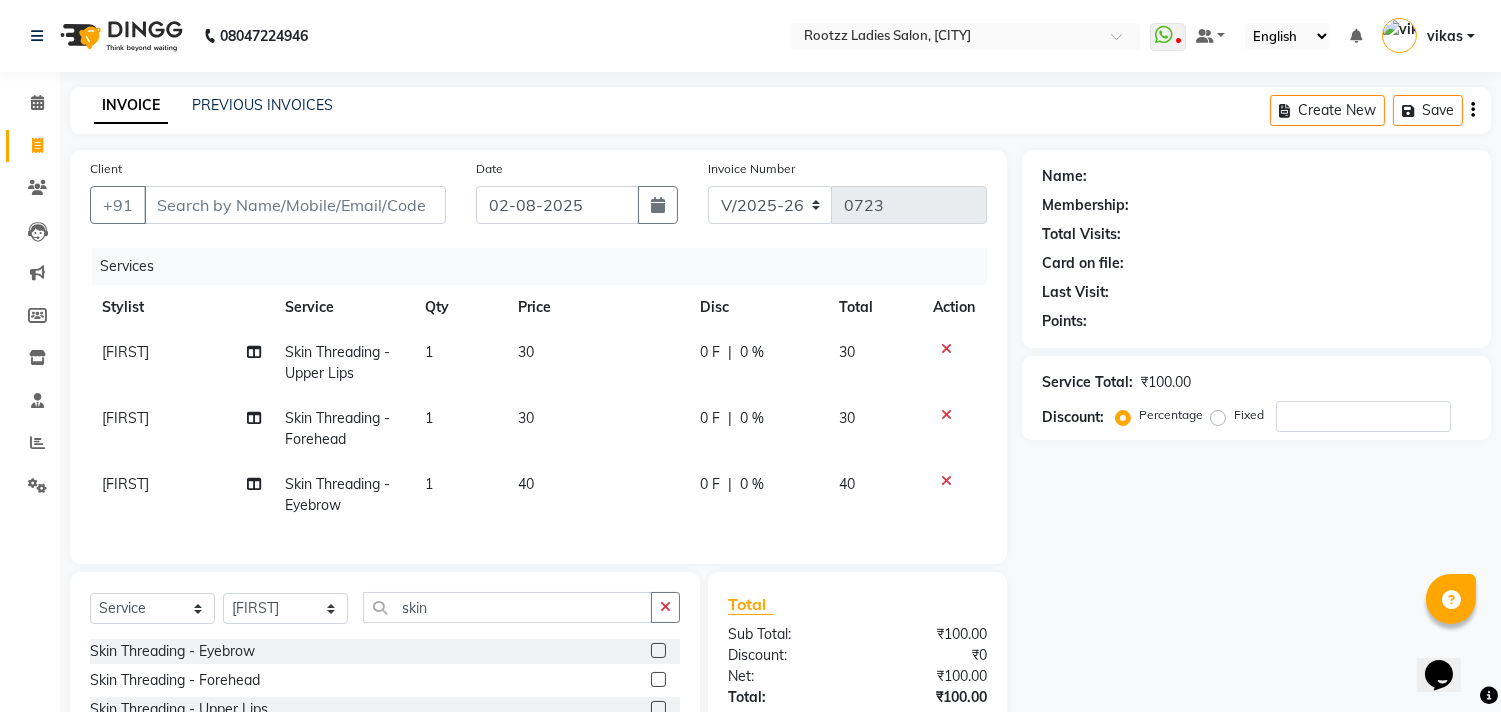 drag, startPoint x: 328, startPoint y: 274, endPoint x: 334, endPoint y: 255, distance: 19.924858 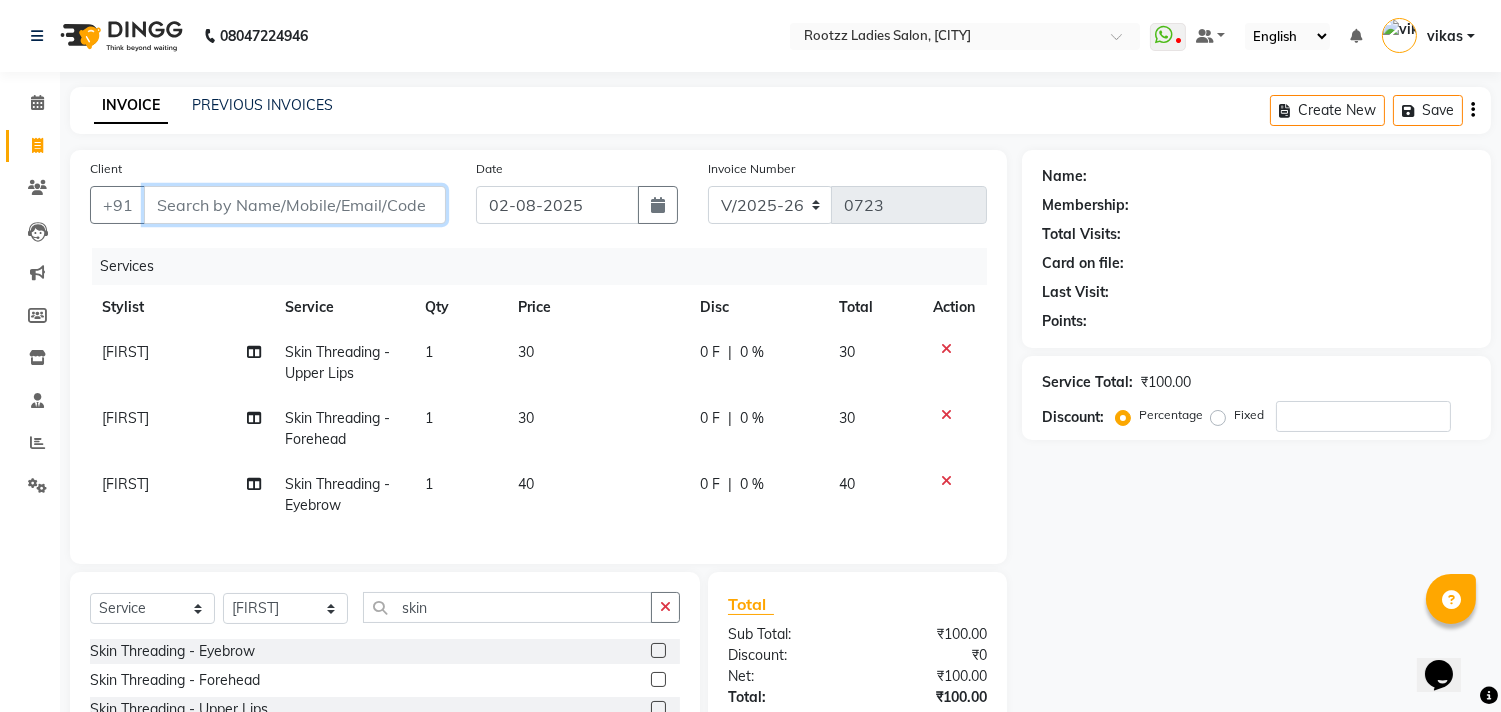 click on "Client" at bounding box center [295, 205] 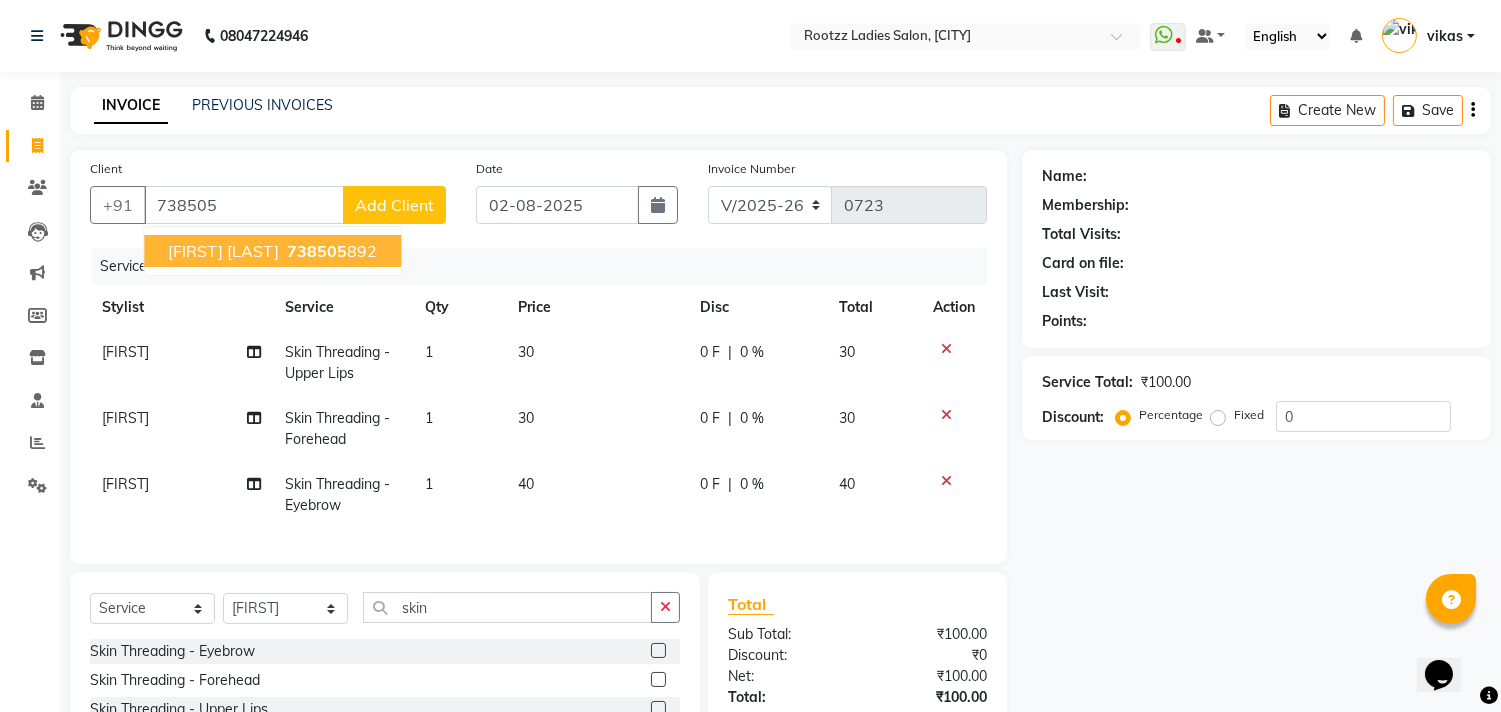 click on "Service" 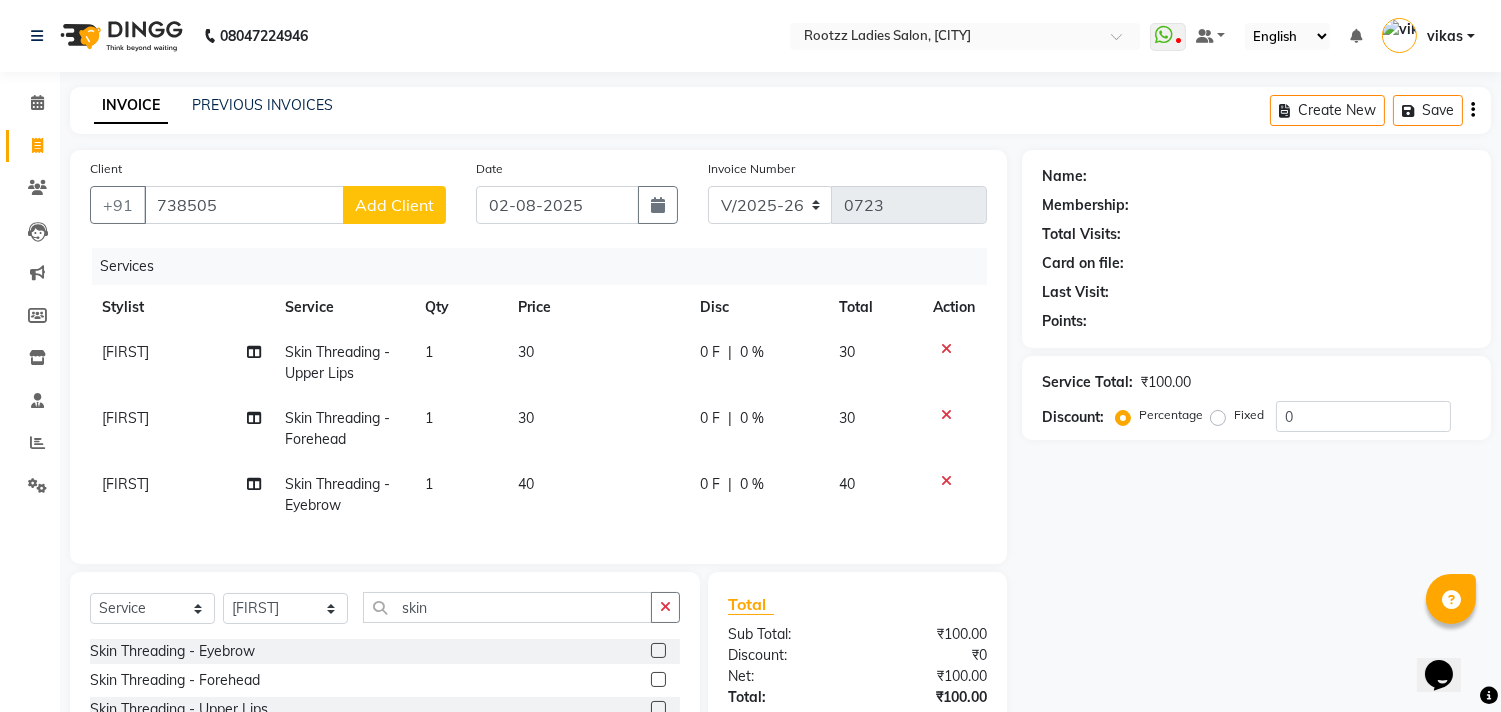 click on "Total" 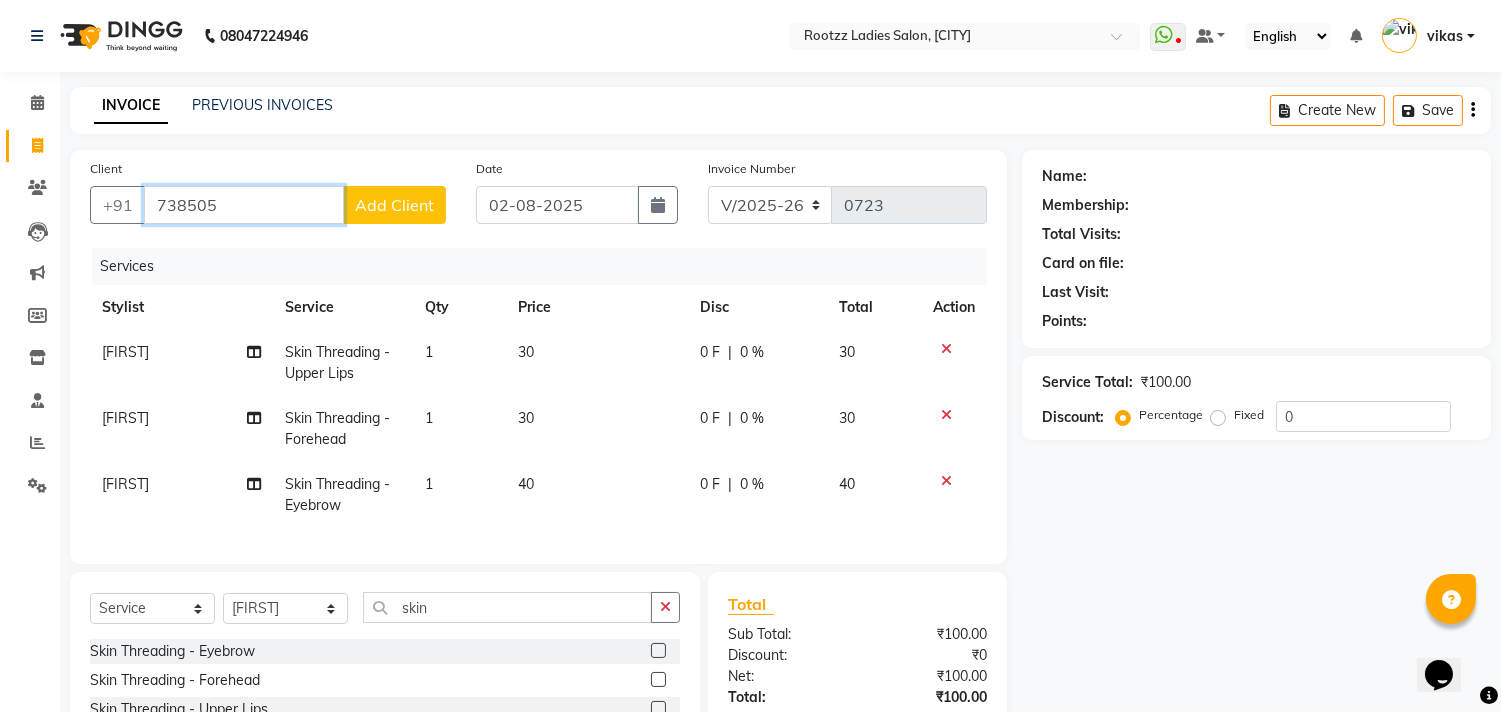 click on "738505" at bounding box center (244, 205) 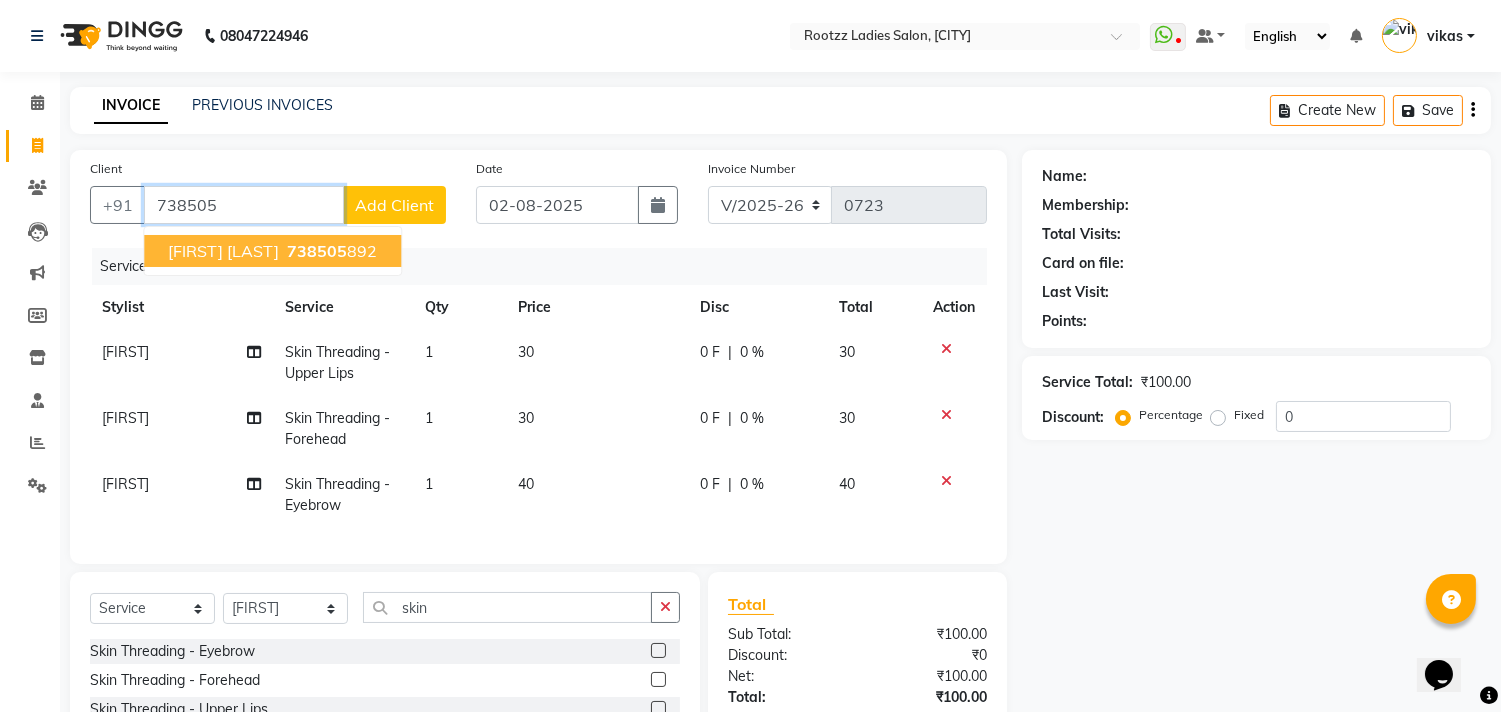 click on "[FIRST] [LAST]" at bounding box center (223, 251) 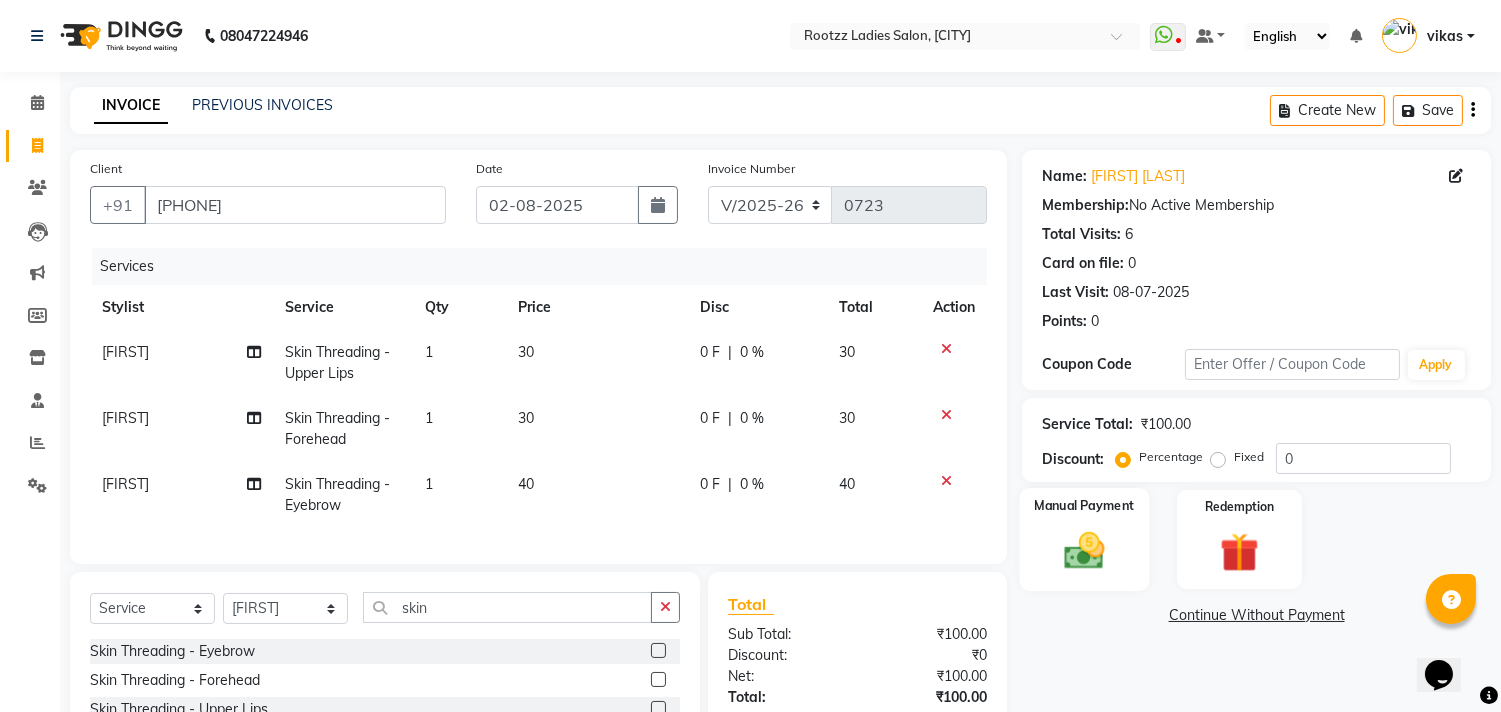 click 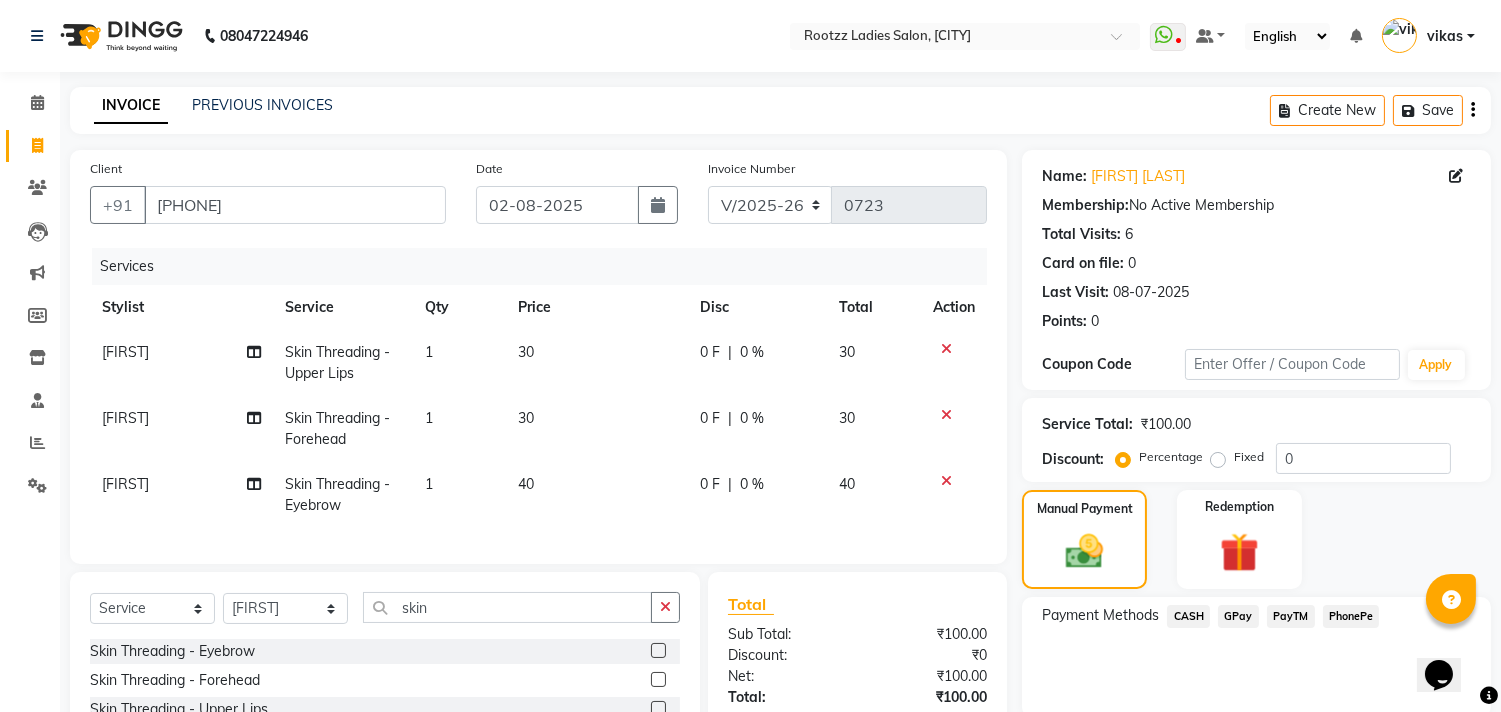 click on "CASH" 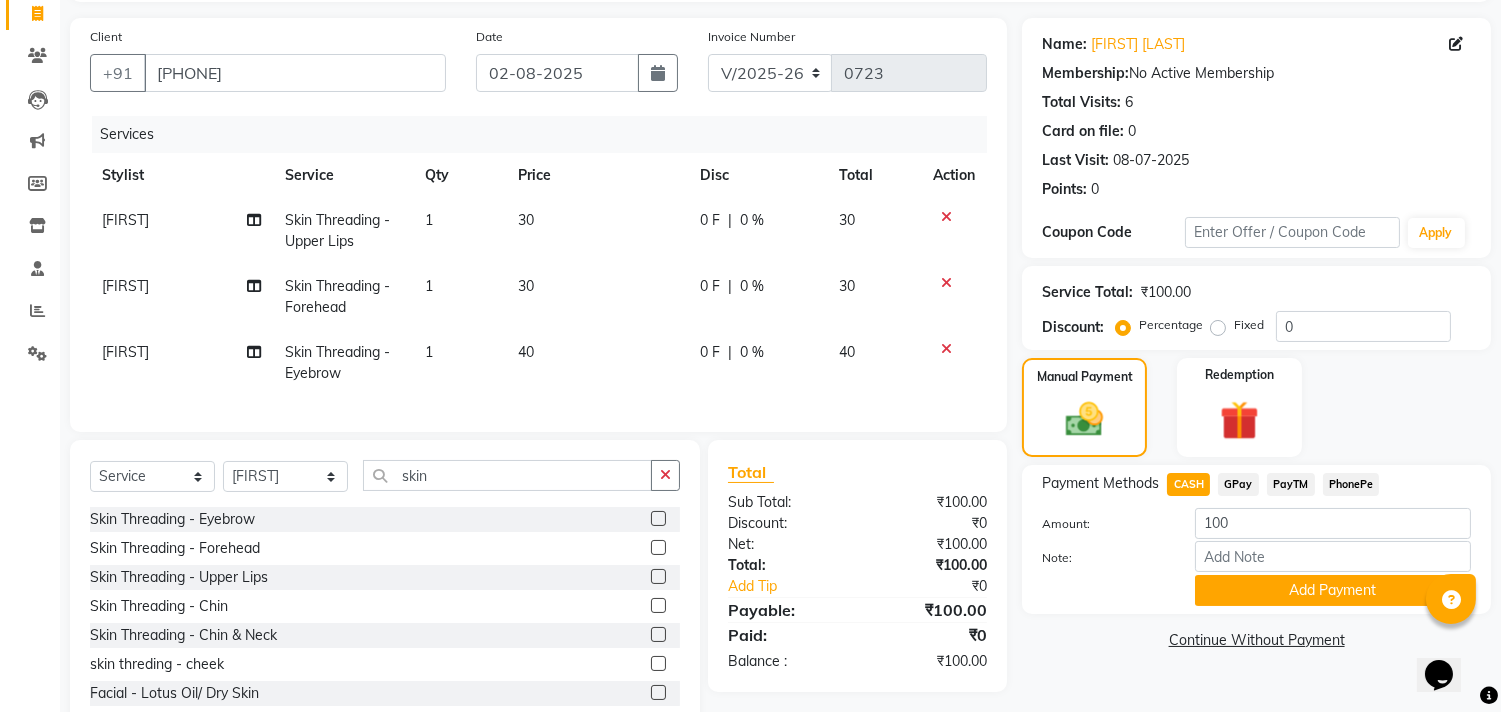 scroll, scrollTop: 202, scrollLeft: 0, axis: vertical 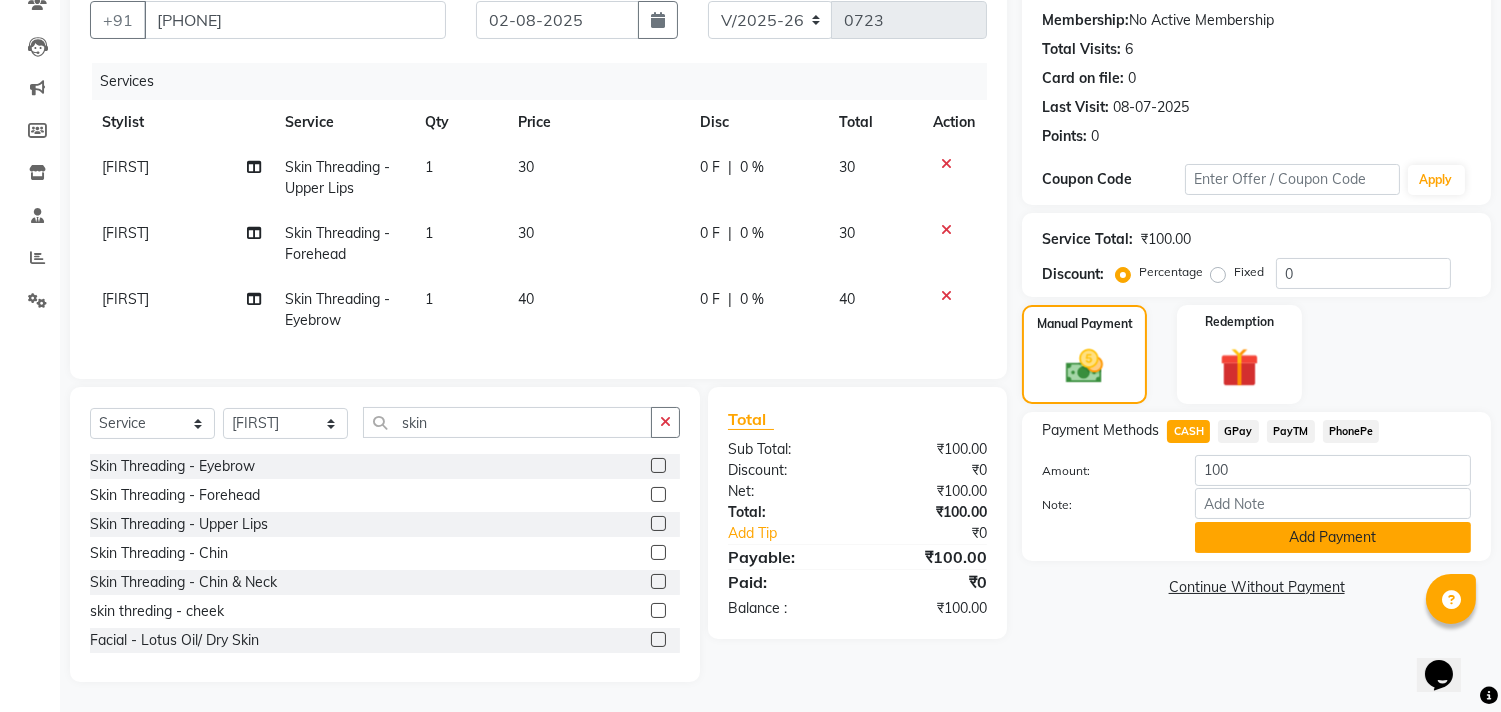 click on "Add Payment" 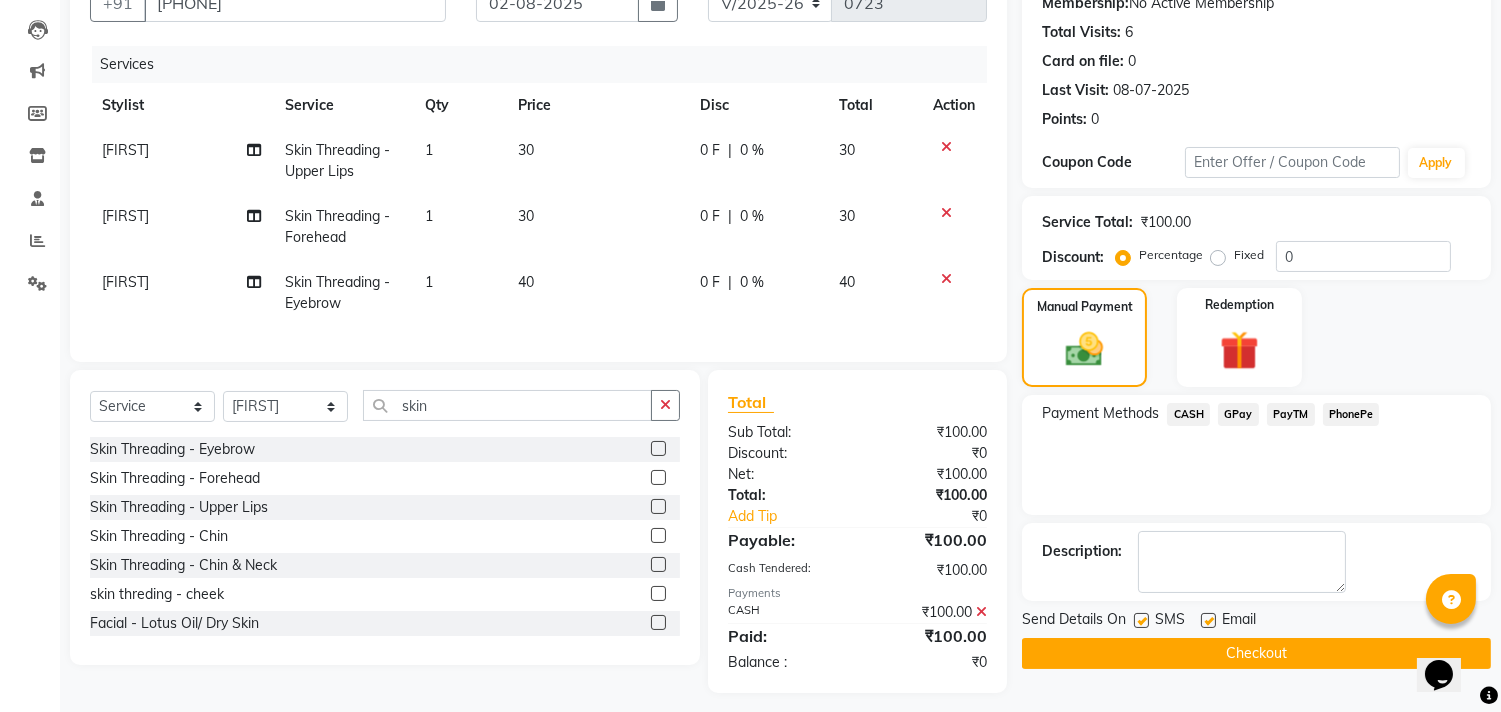 click on "Checkout" 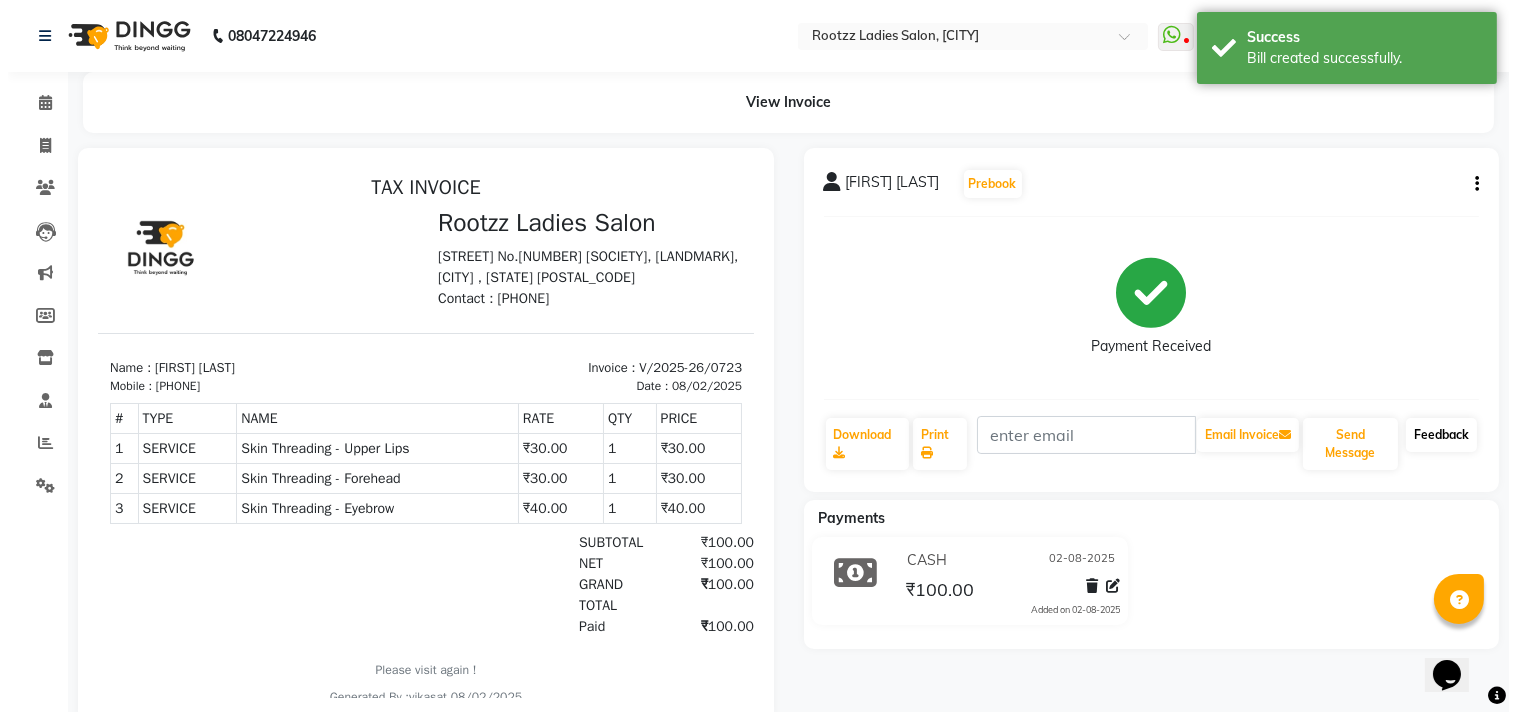 scroll, scrollTop: 0, scrollLeft: 0, axis: both 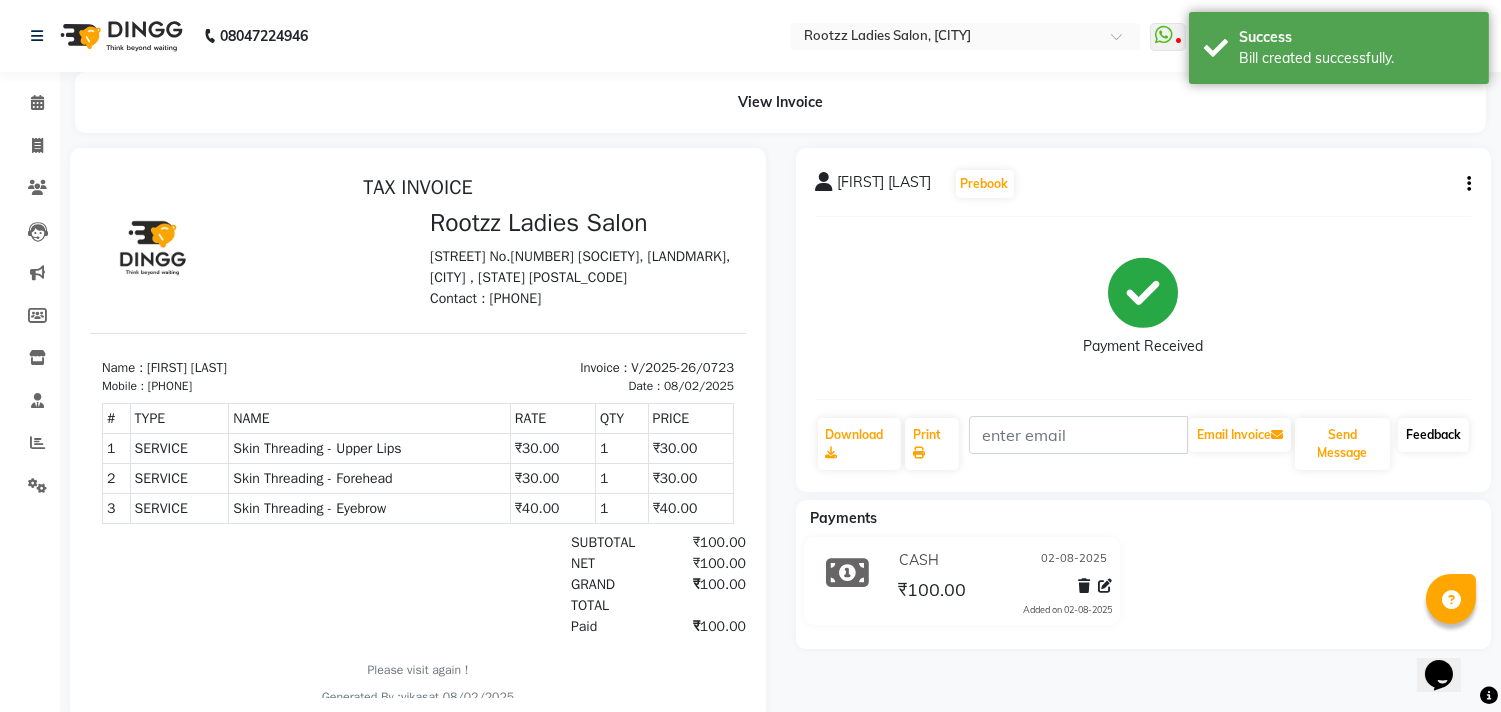 click on "Feedback" 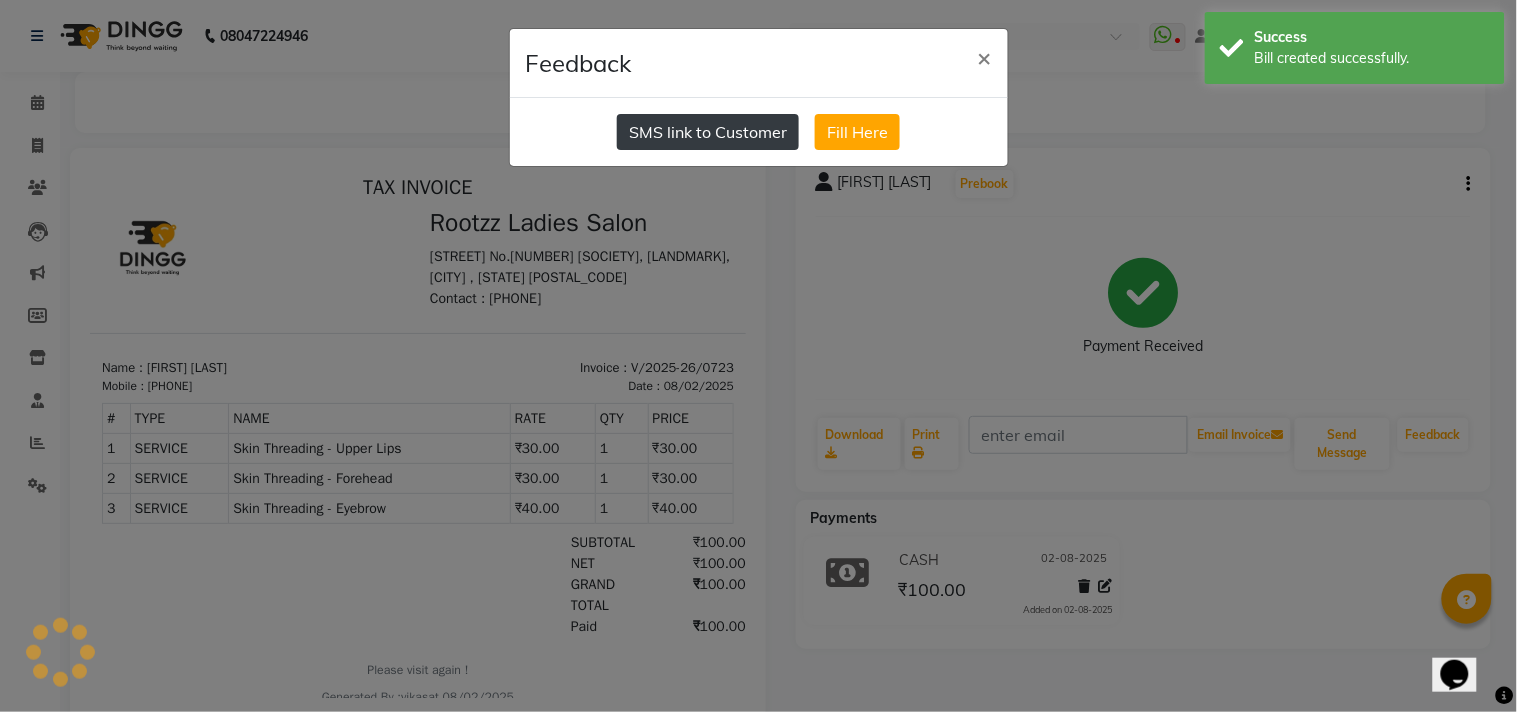 click on "SMS link to Customer" 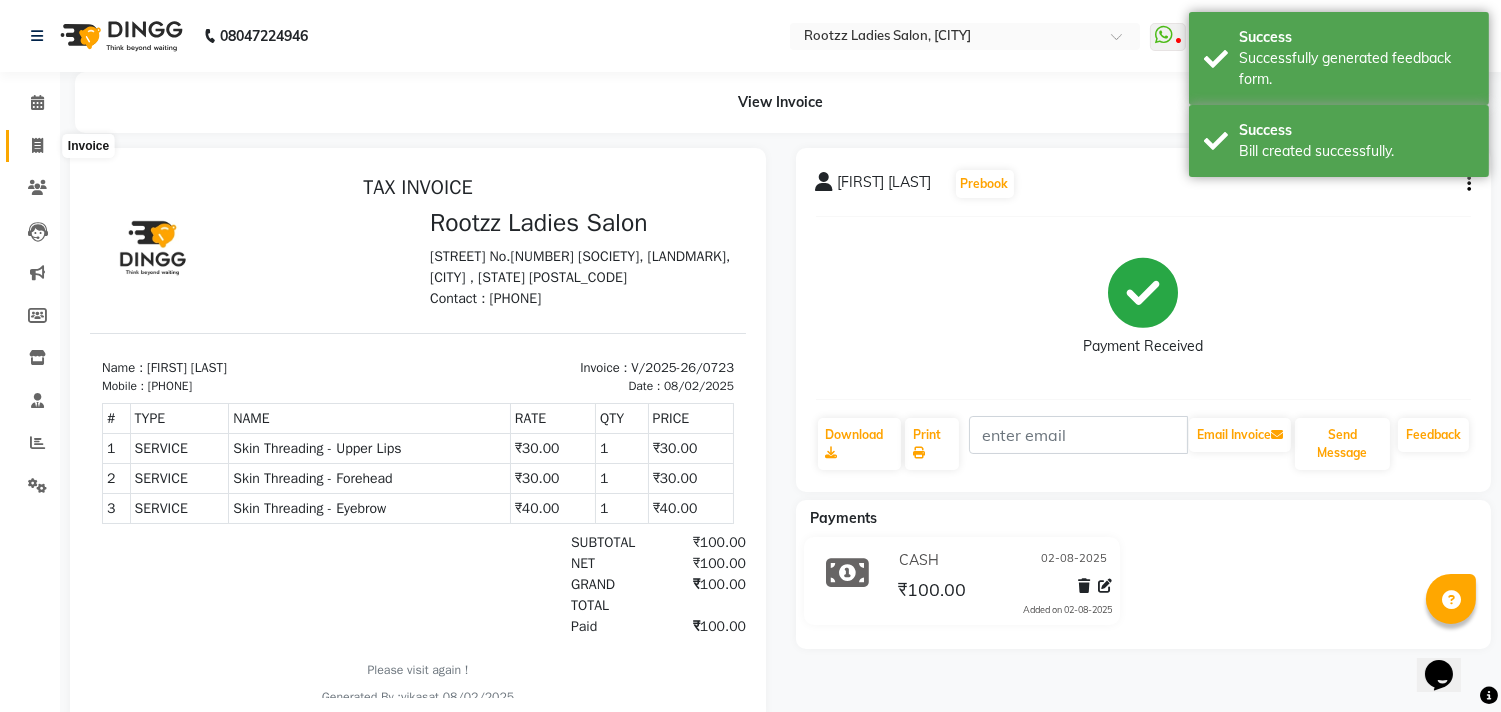 click 